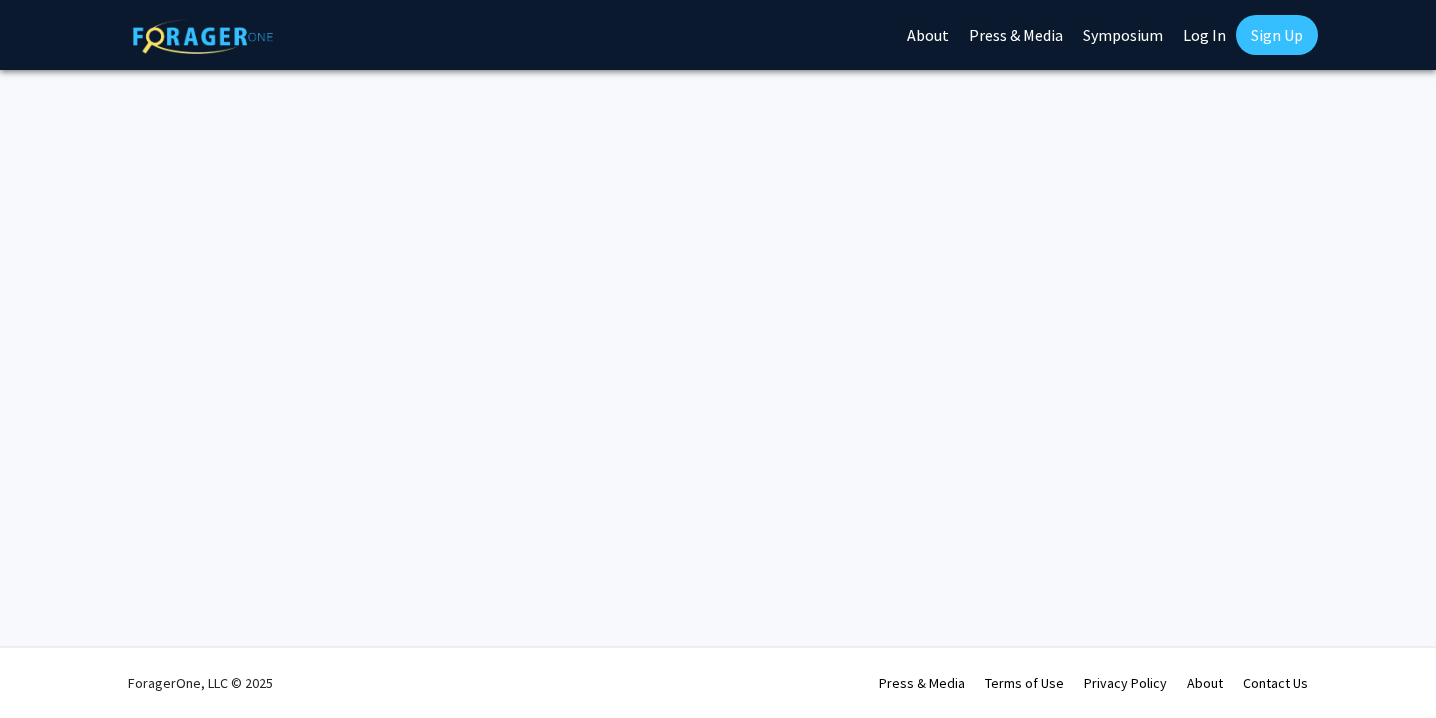 scroll, scrollTop: 0, scrollLeft: 0, axis: both 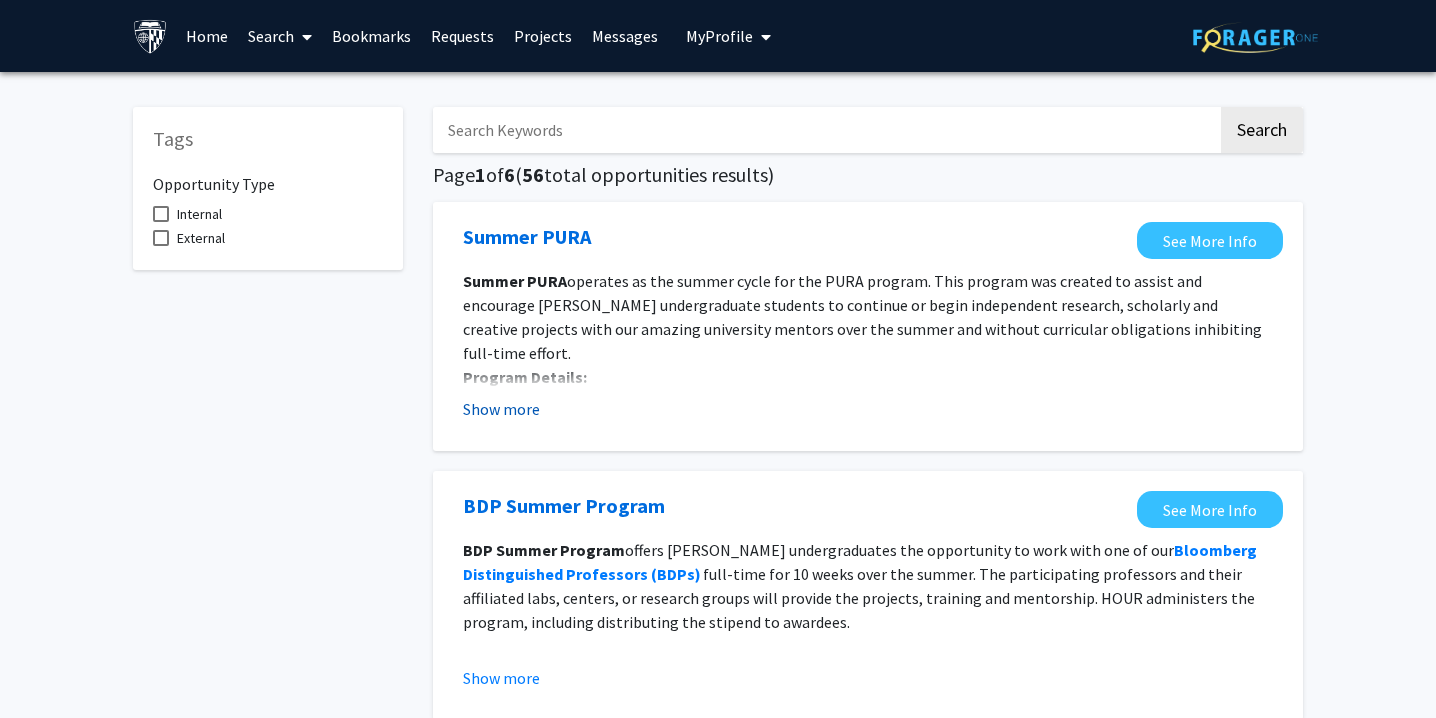 click on "Show more" 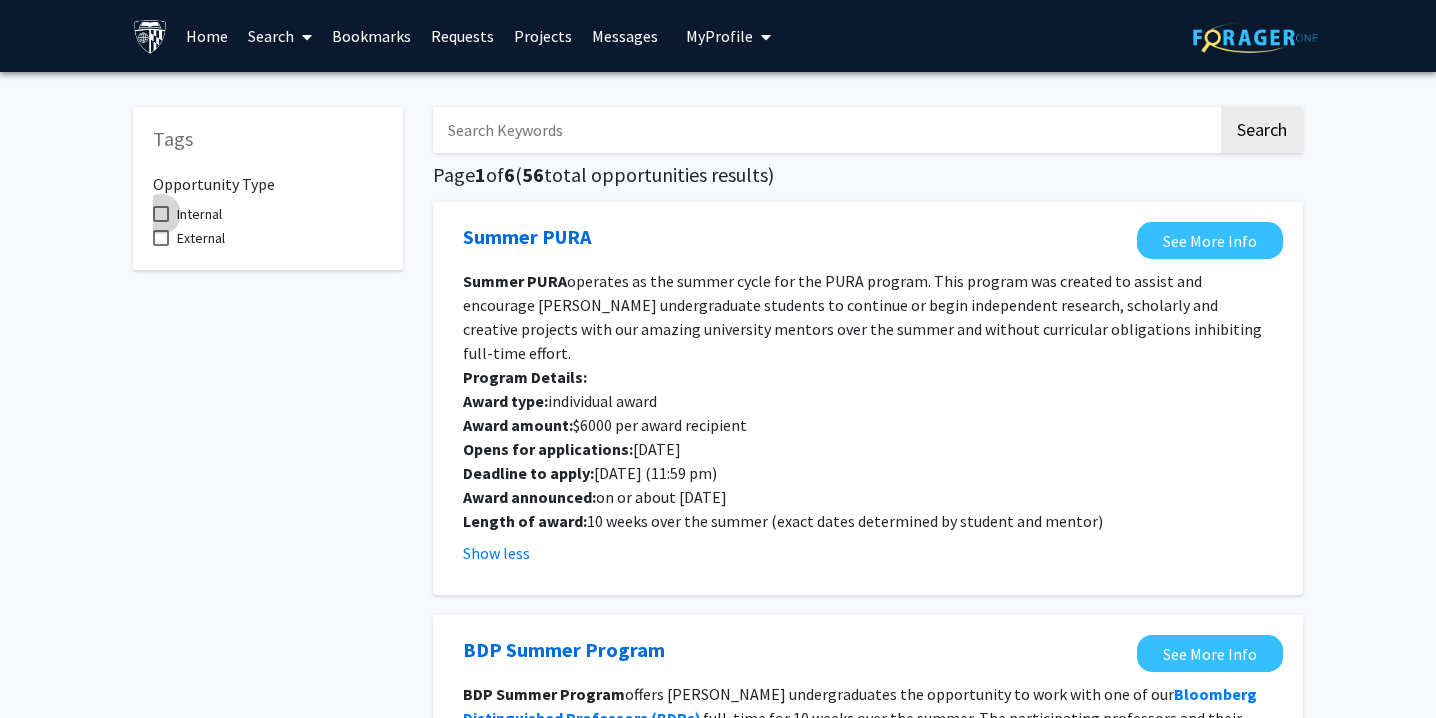 click at bounding box center (161, 214) 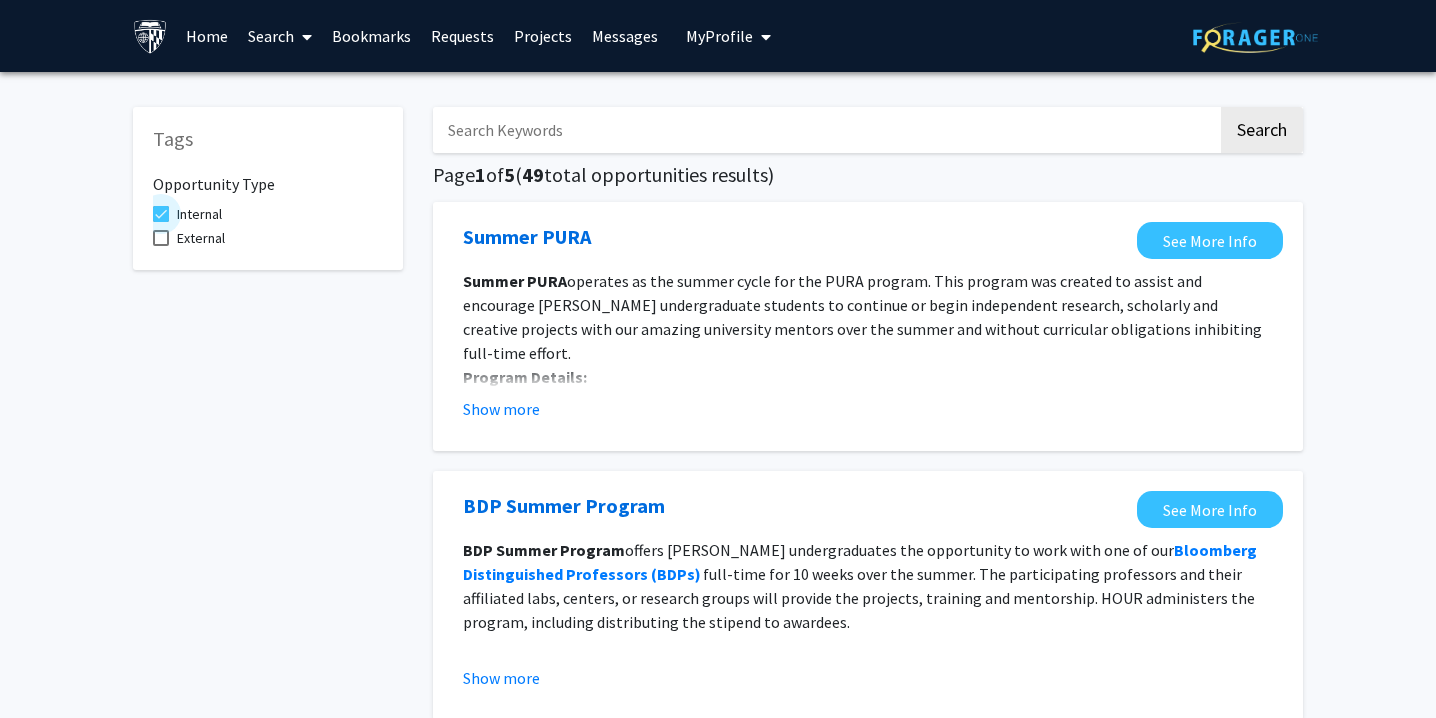 click at bounding box center [161, 214] 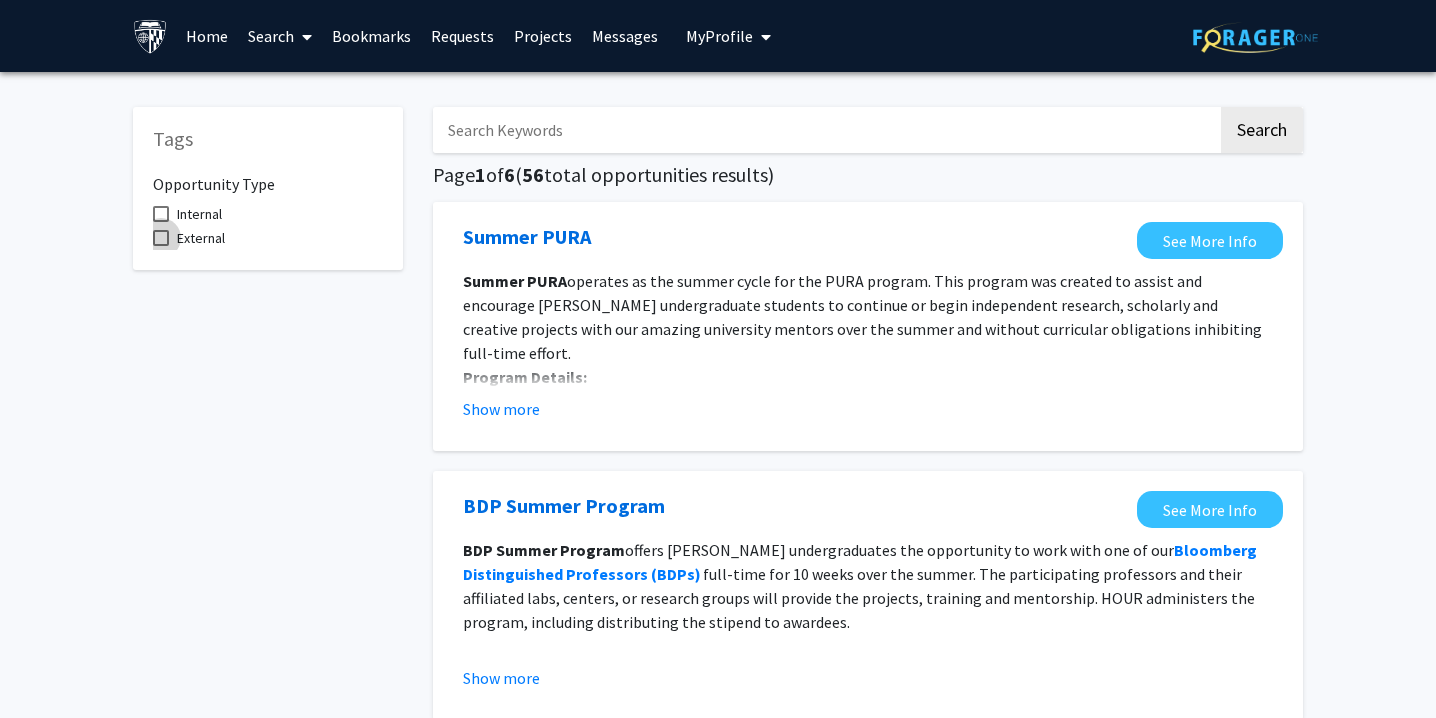 click at bounding box center [161, 238] 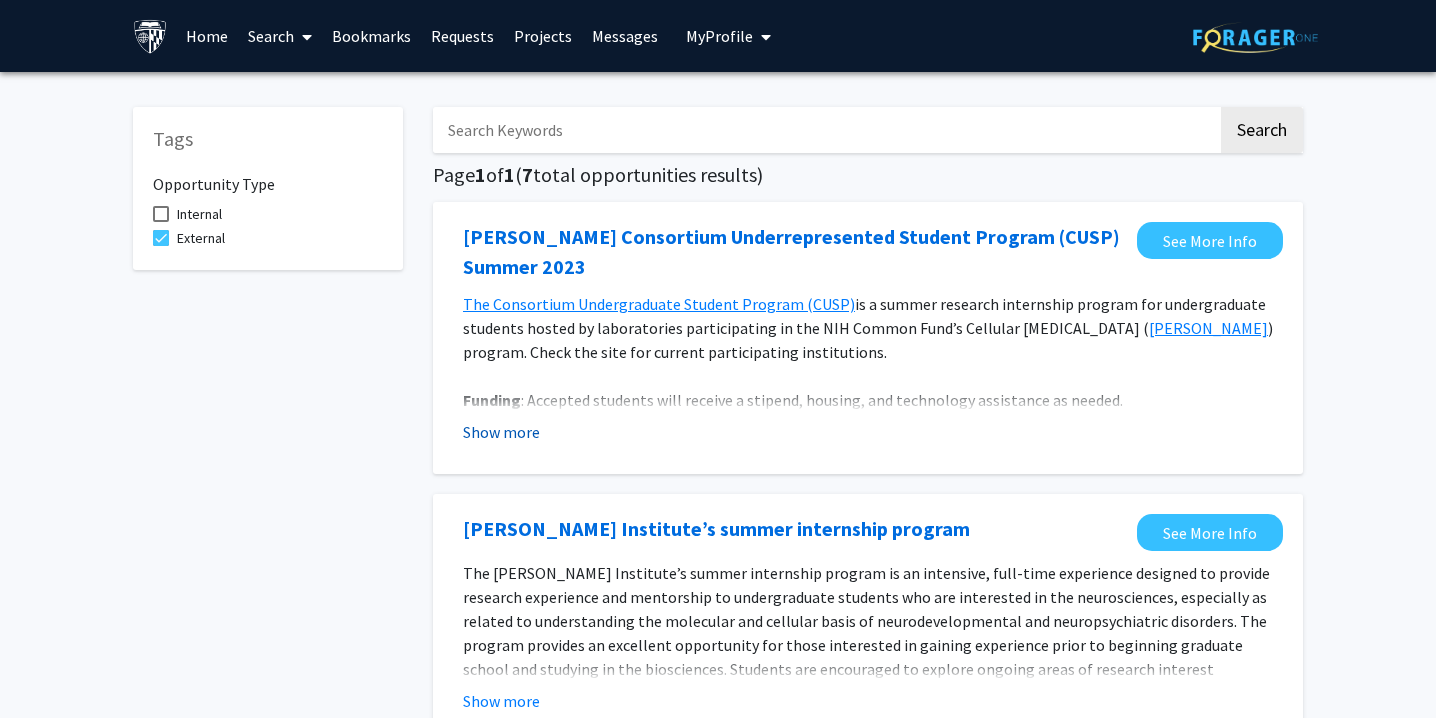 click on "Show more" 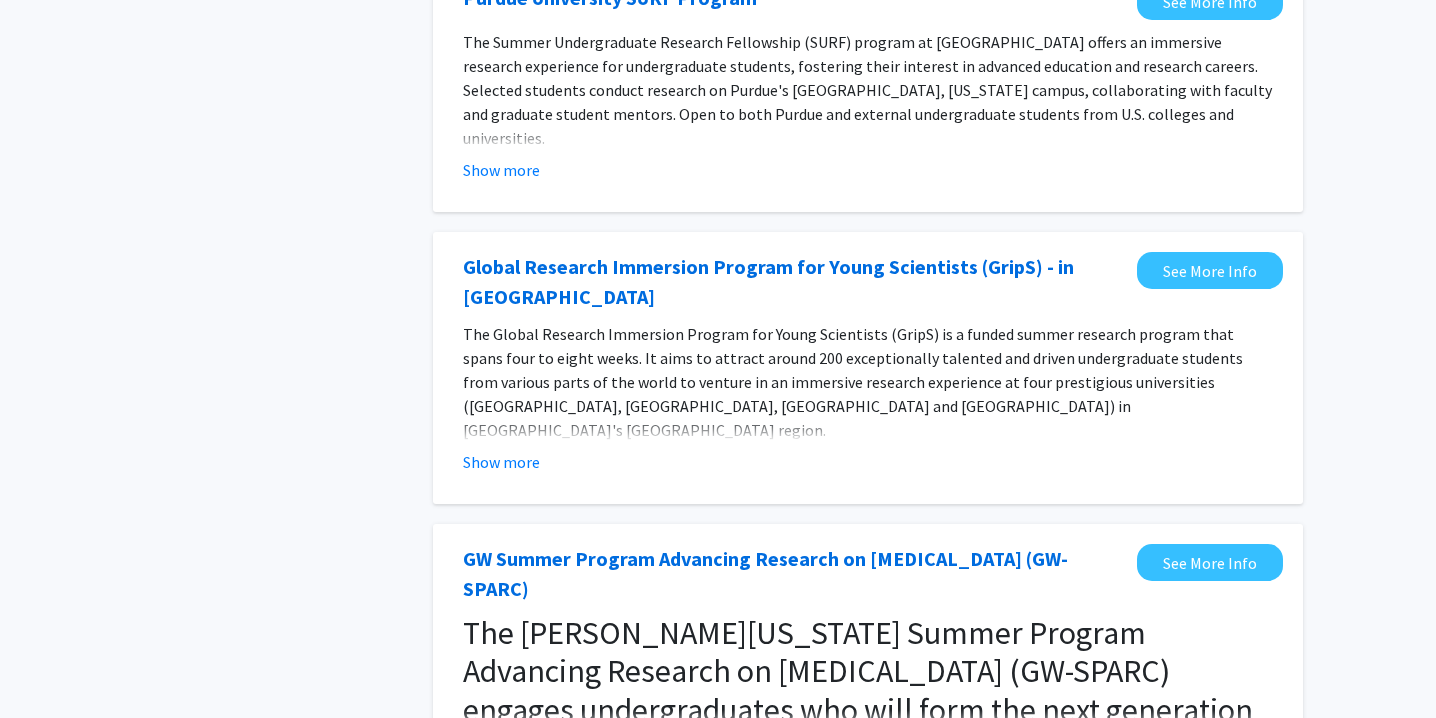 scroll, scrollTop: 1128, scrollLeft: 0, axis: vertical 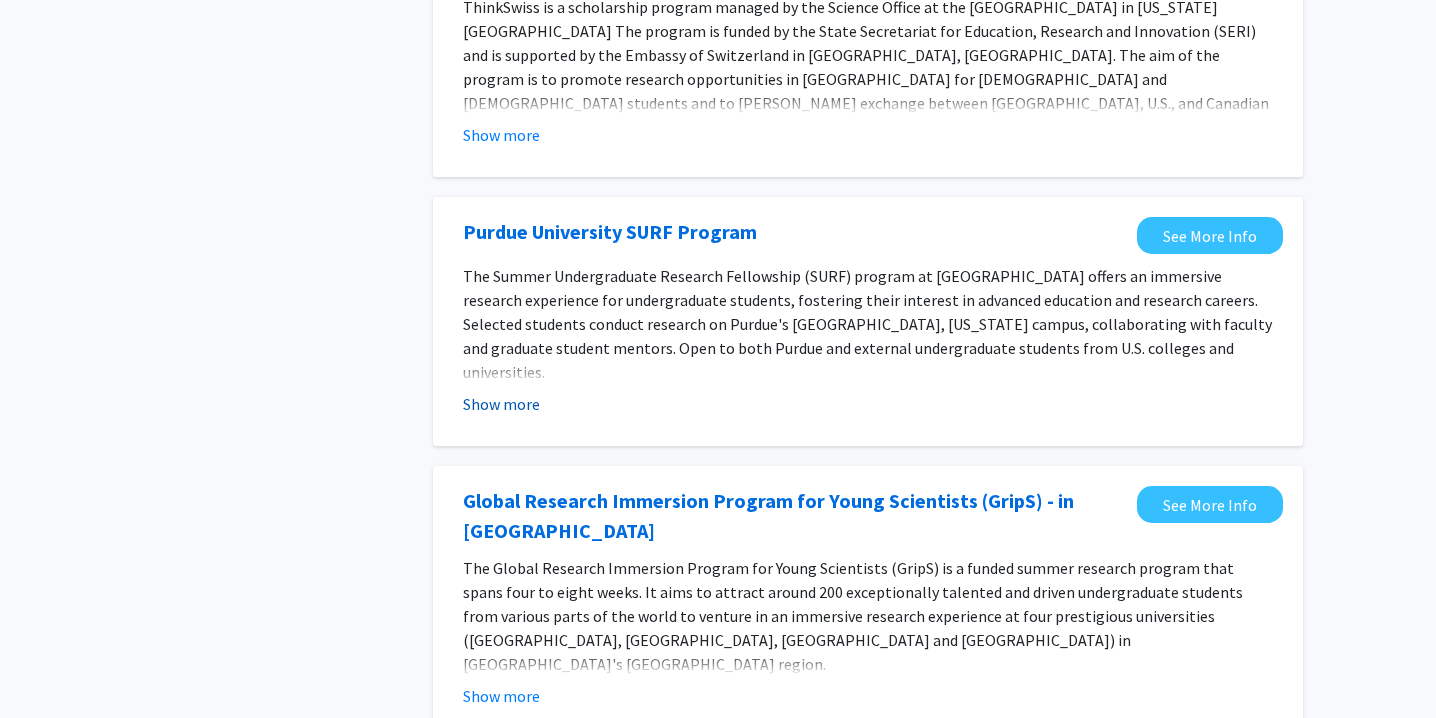 click on "Show more" 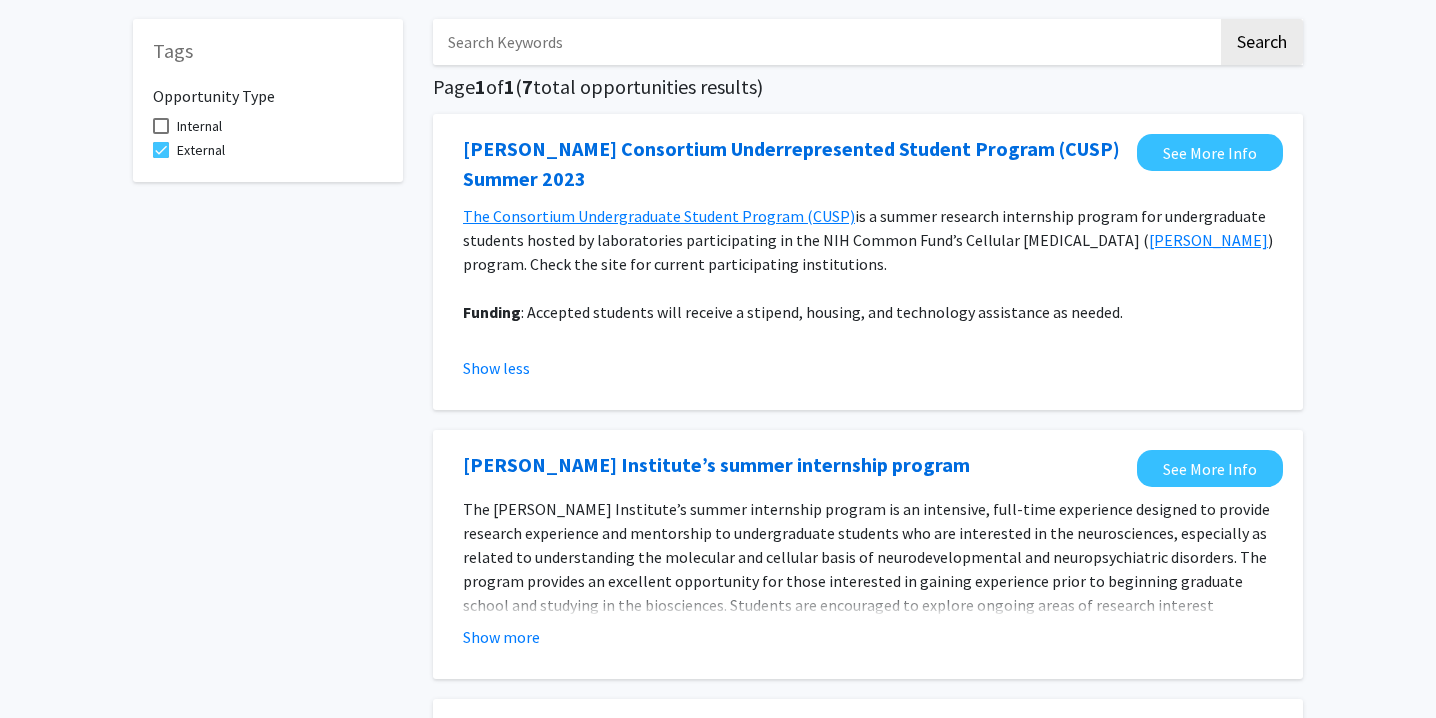 scroll, scrollTop: 0, scrollLeft: 0, axis: both 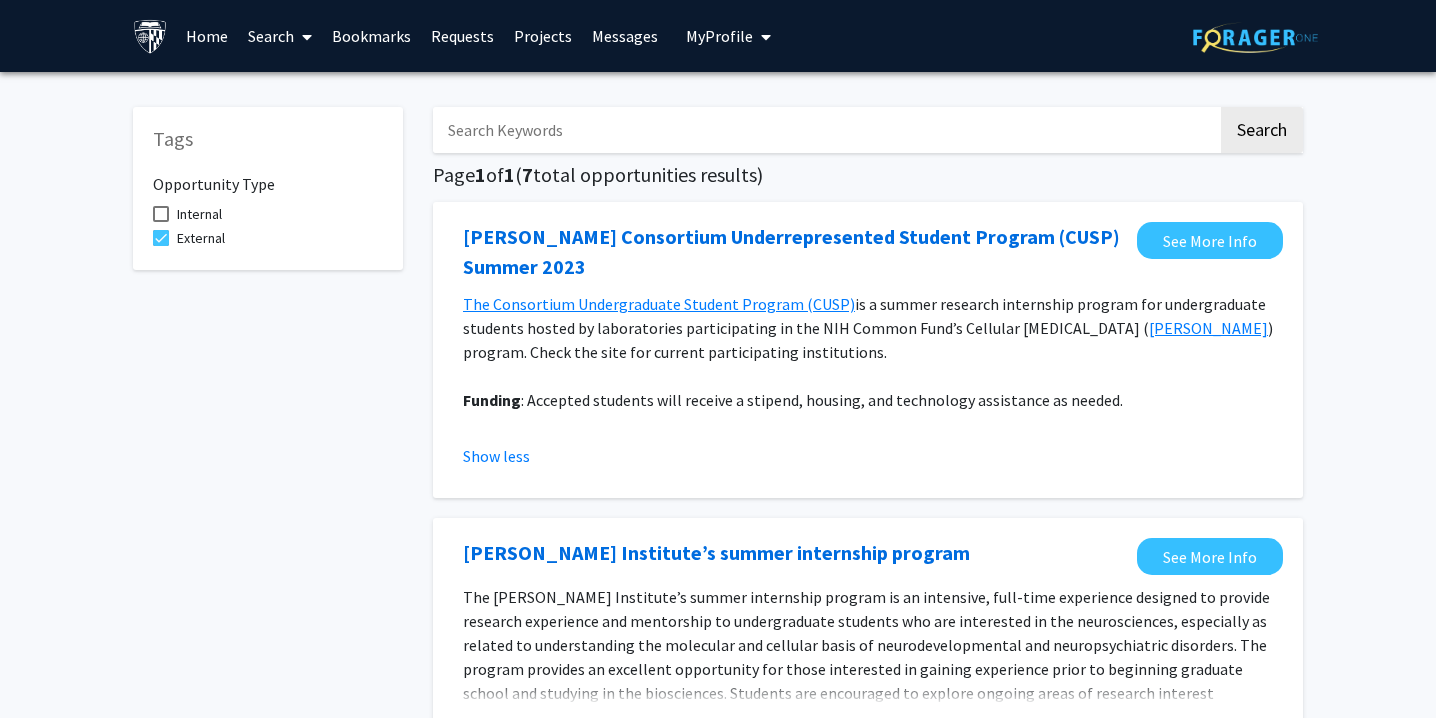click at bounding box center [161, 238] 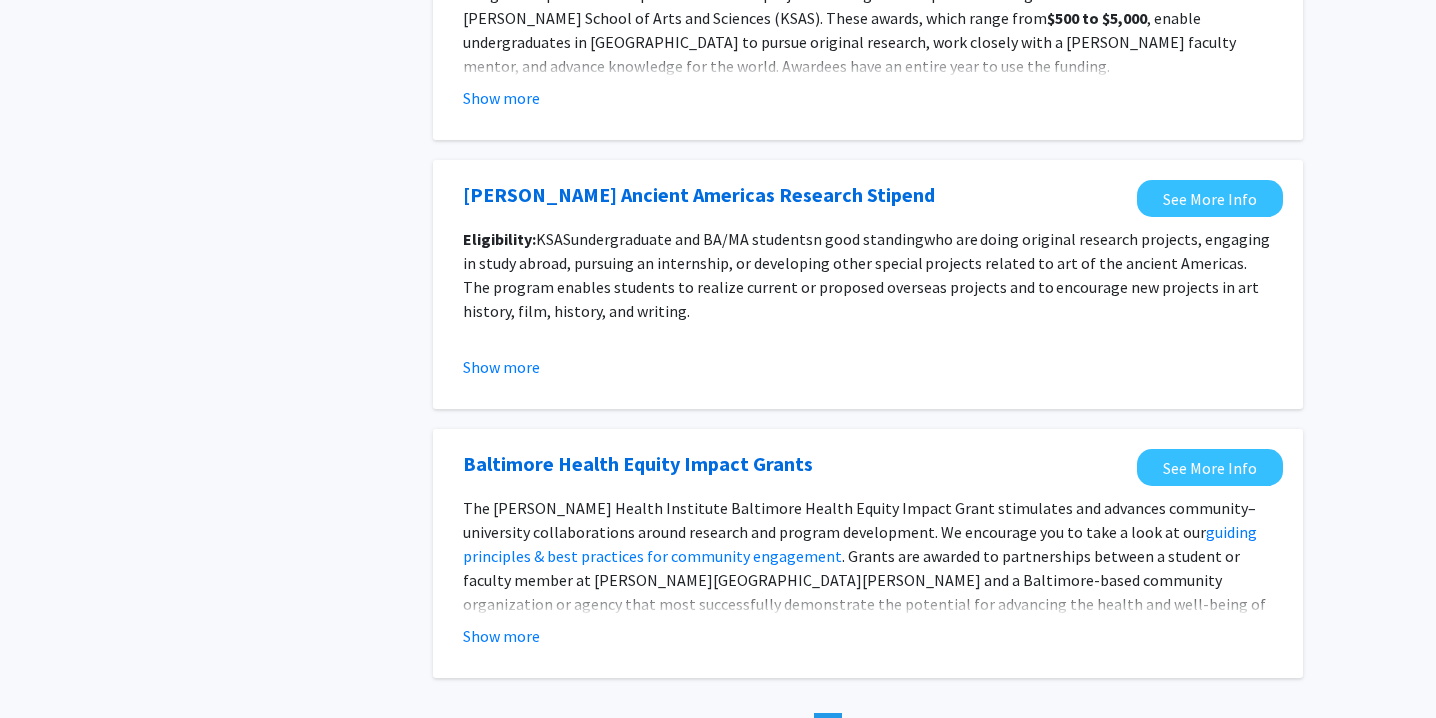 scroll, scrollTop: 2283, scrollLeft: 0, axis: vertical 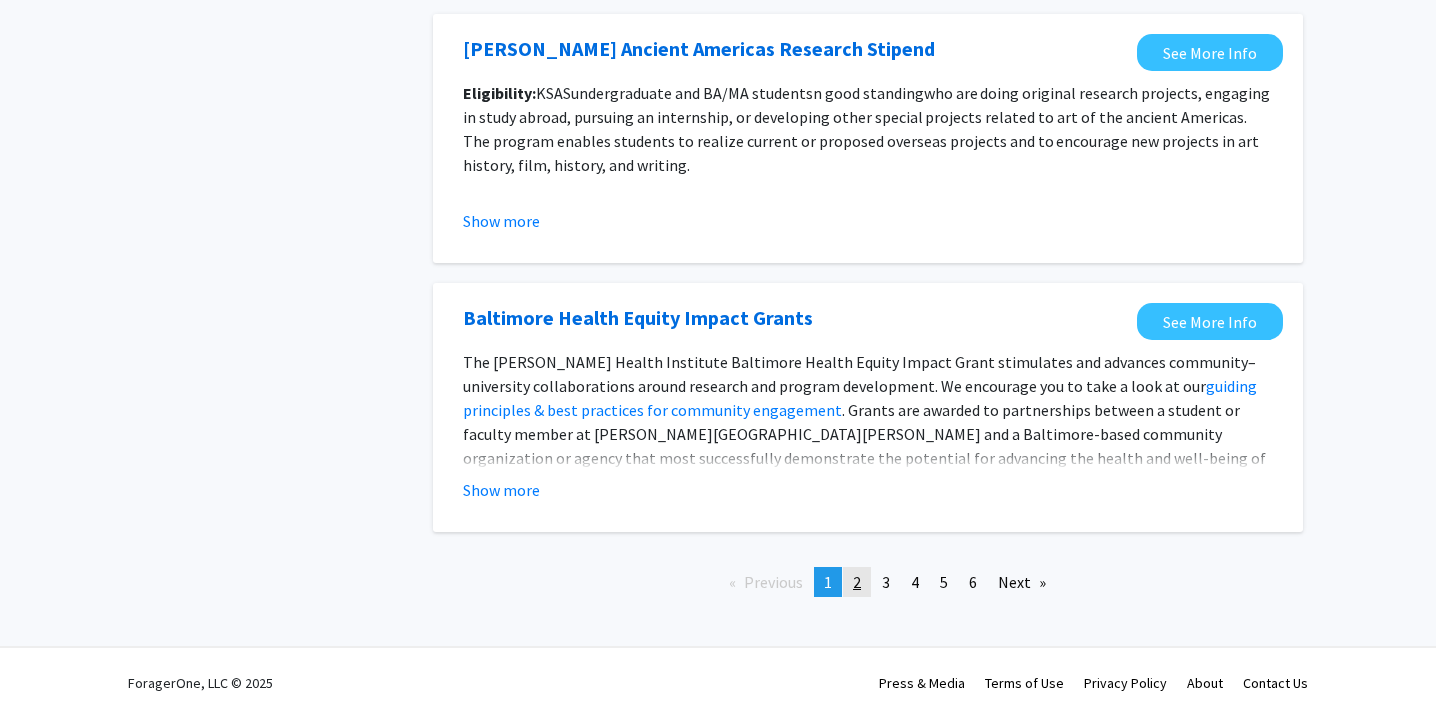 click on "page  2" 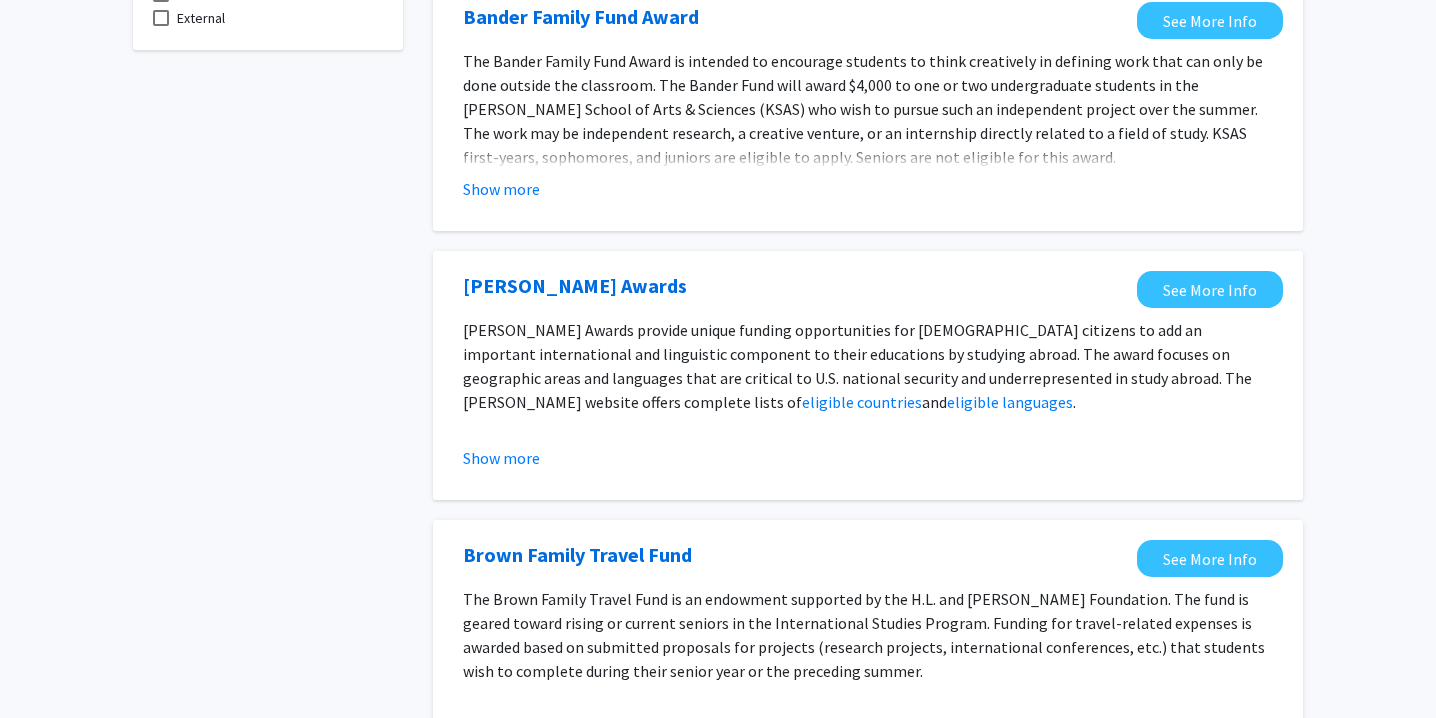 scroll, scrollTop: 0, scrollLeft: 0, axis: both 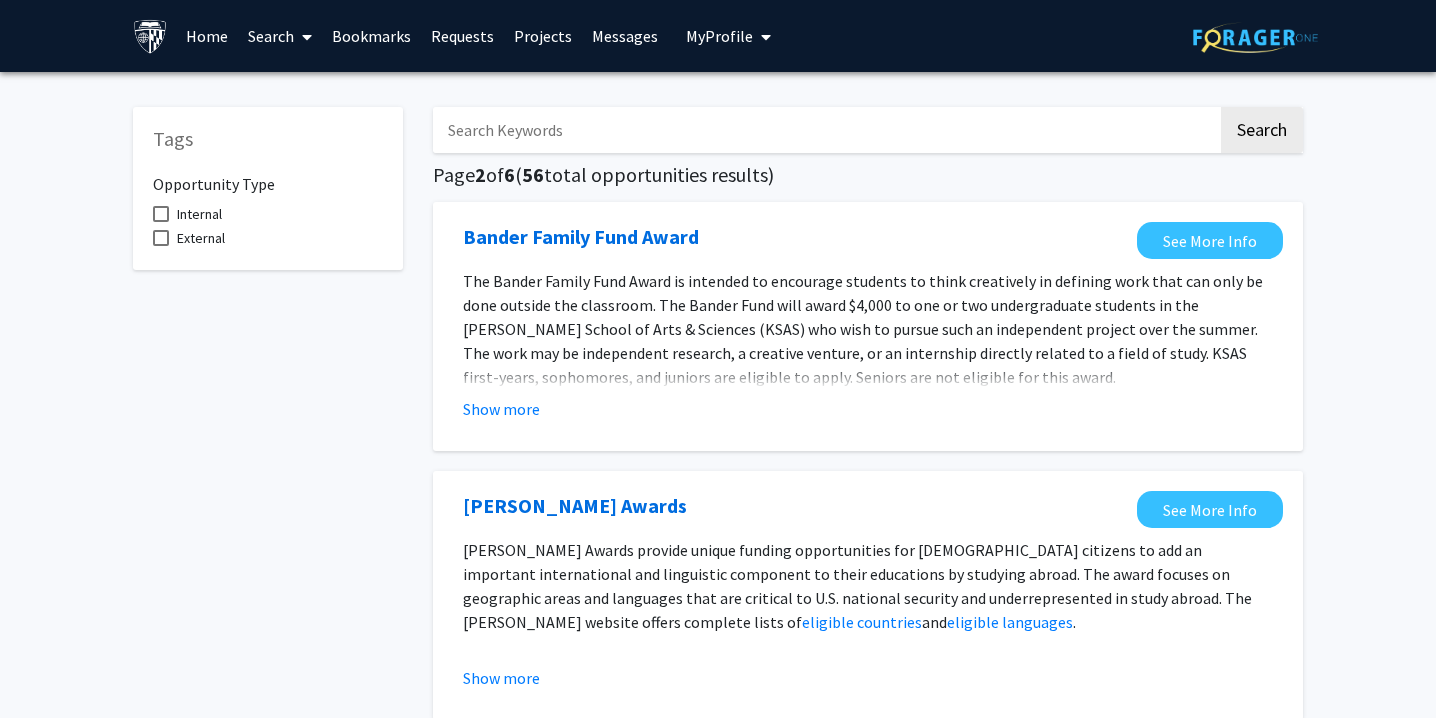 click at bounding box center (303, 37) 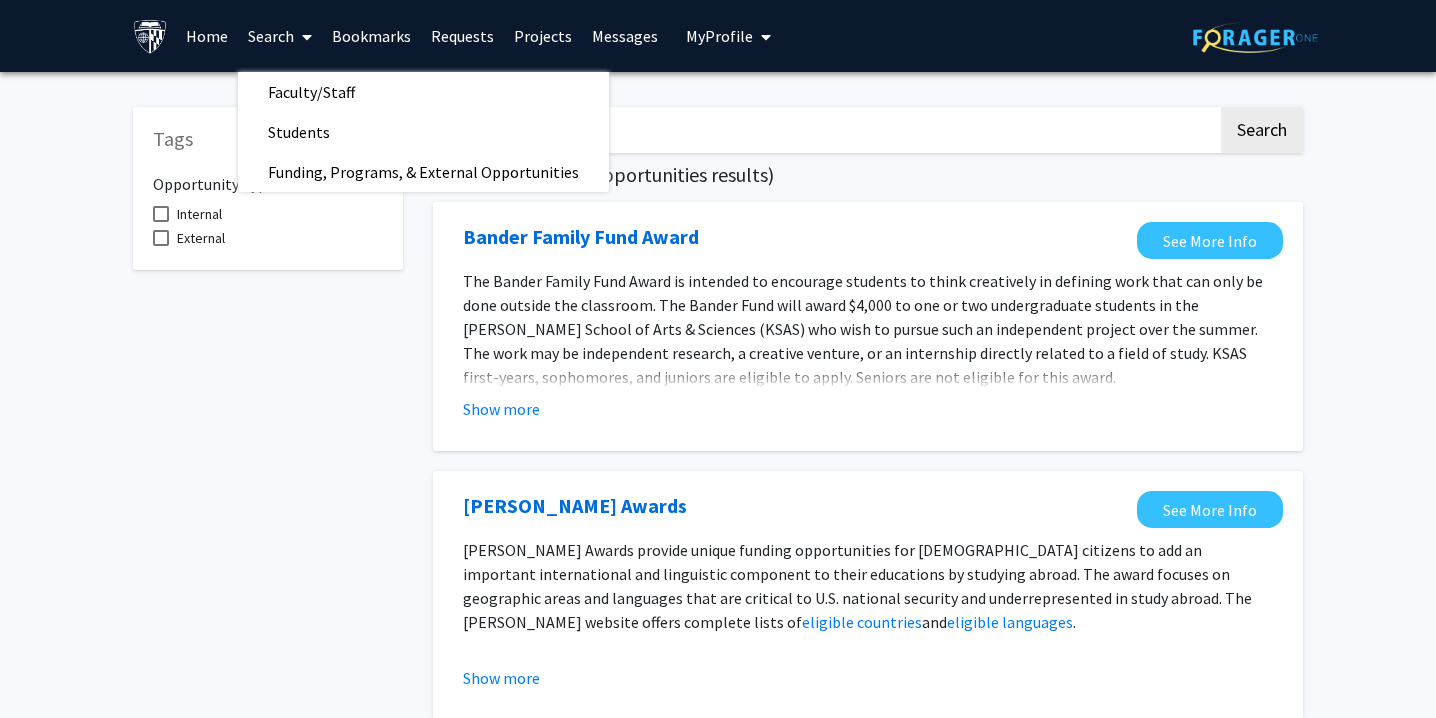 click on "Projects" at bounding box center [543, 36] 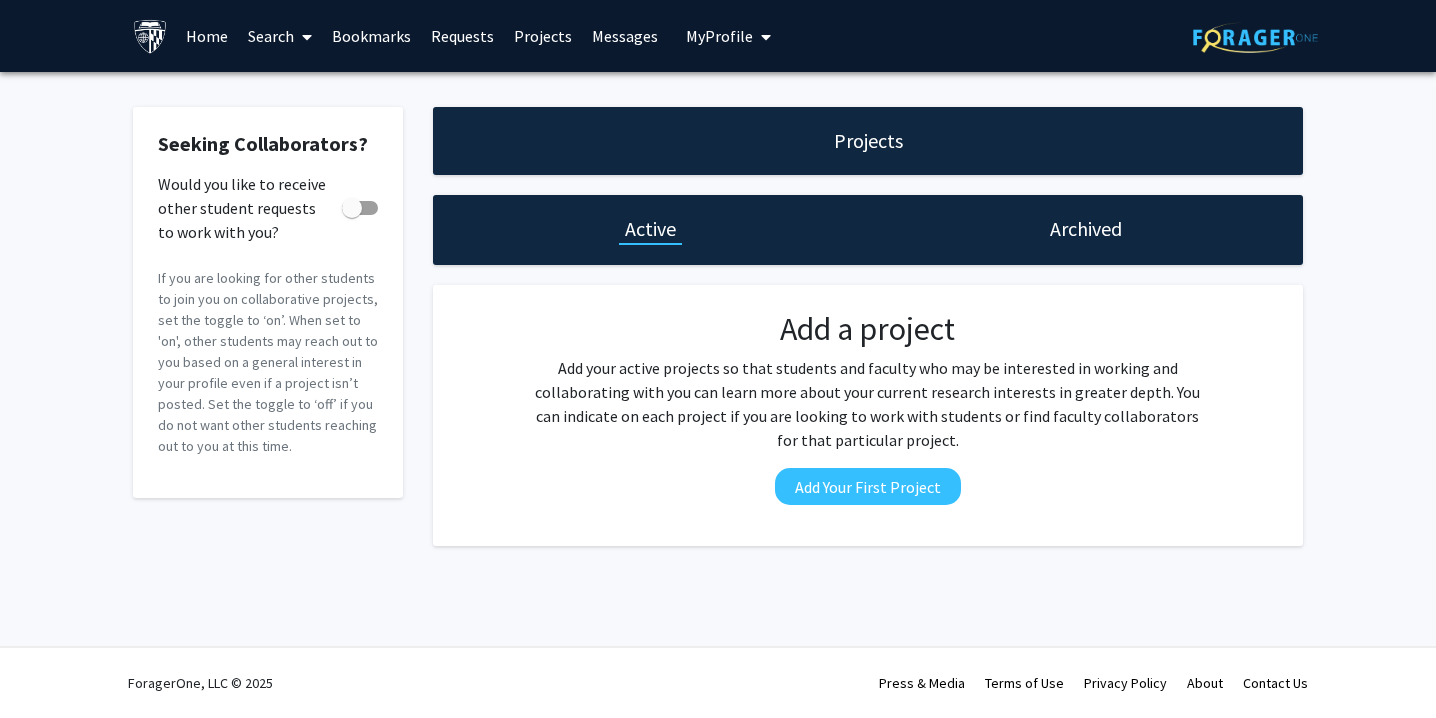 click at bounding box center [307, 37] 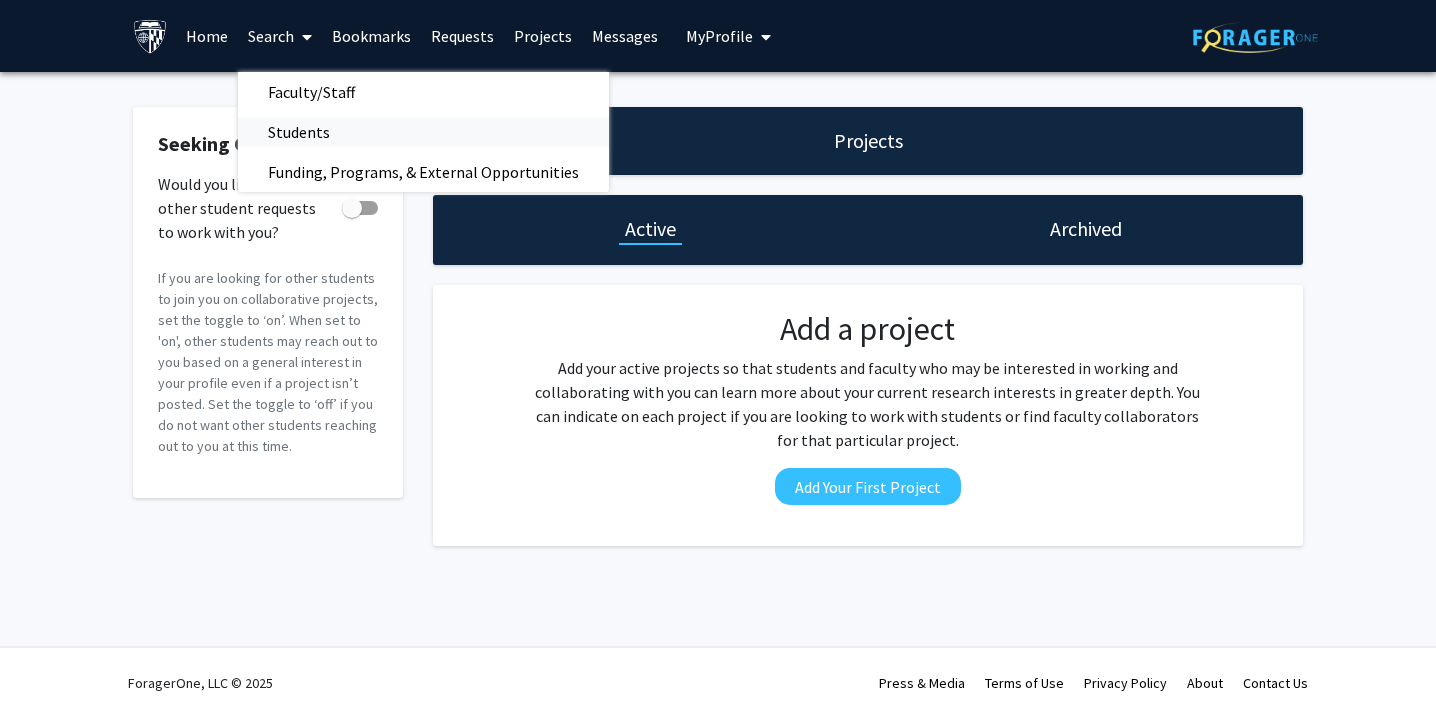 click on "Students" at bounding box center [299, 132] 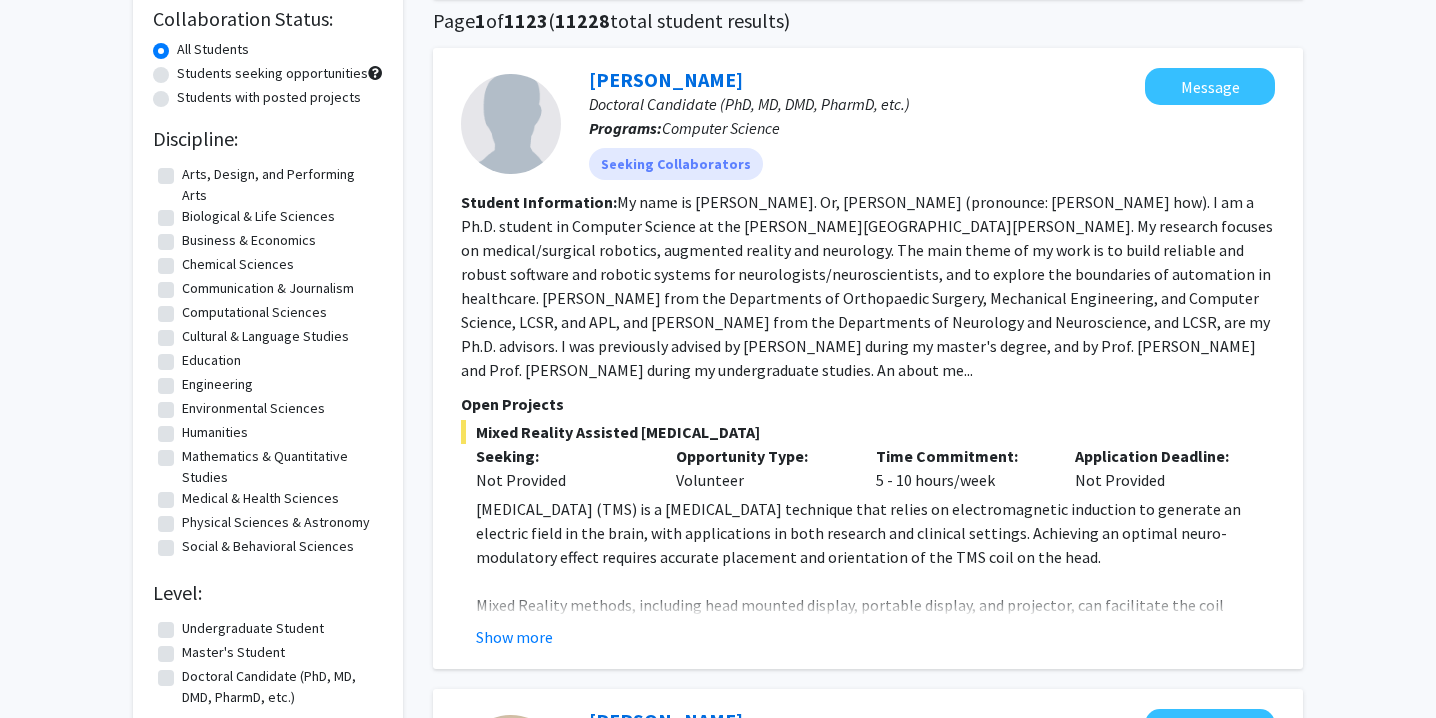 scroll, scrollTop: 0, scrollLeft: 0, axis: both 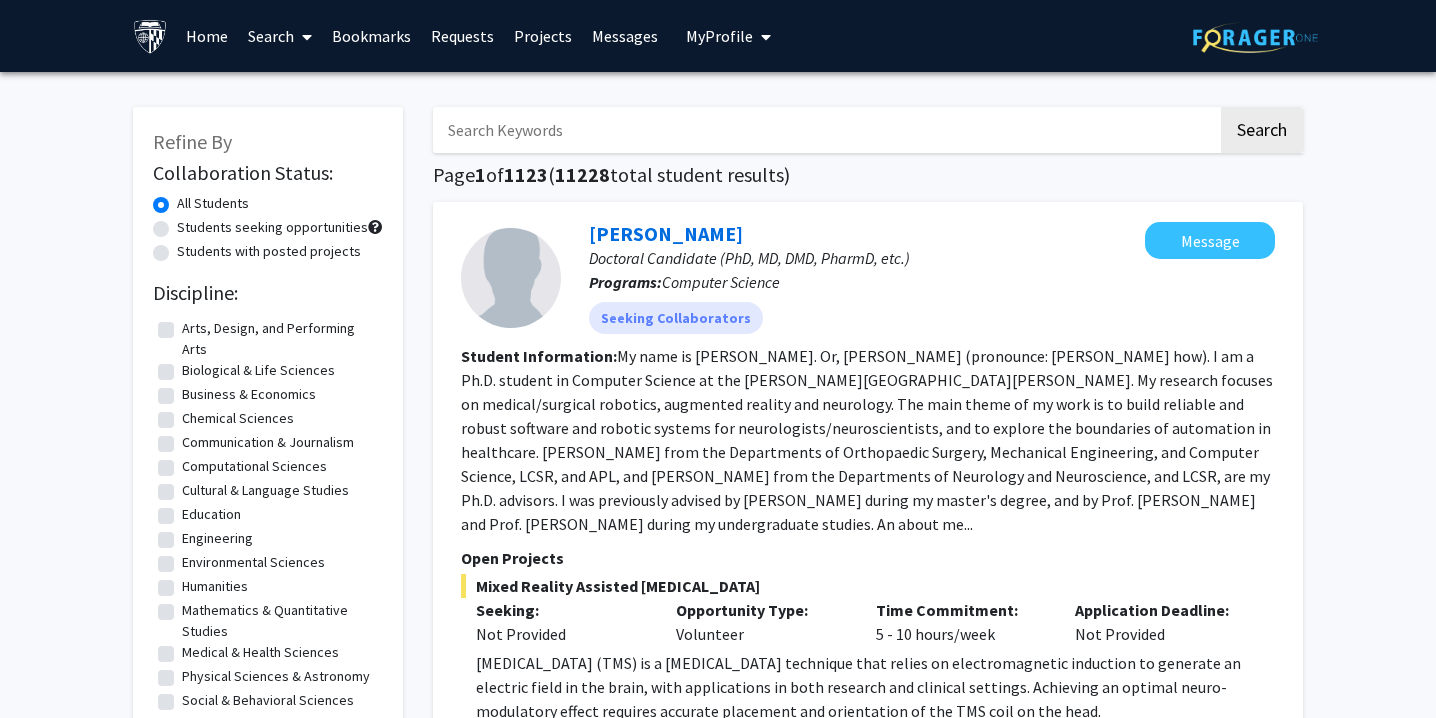 click at bounding box center (307, 37) 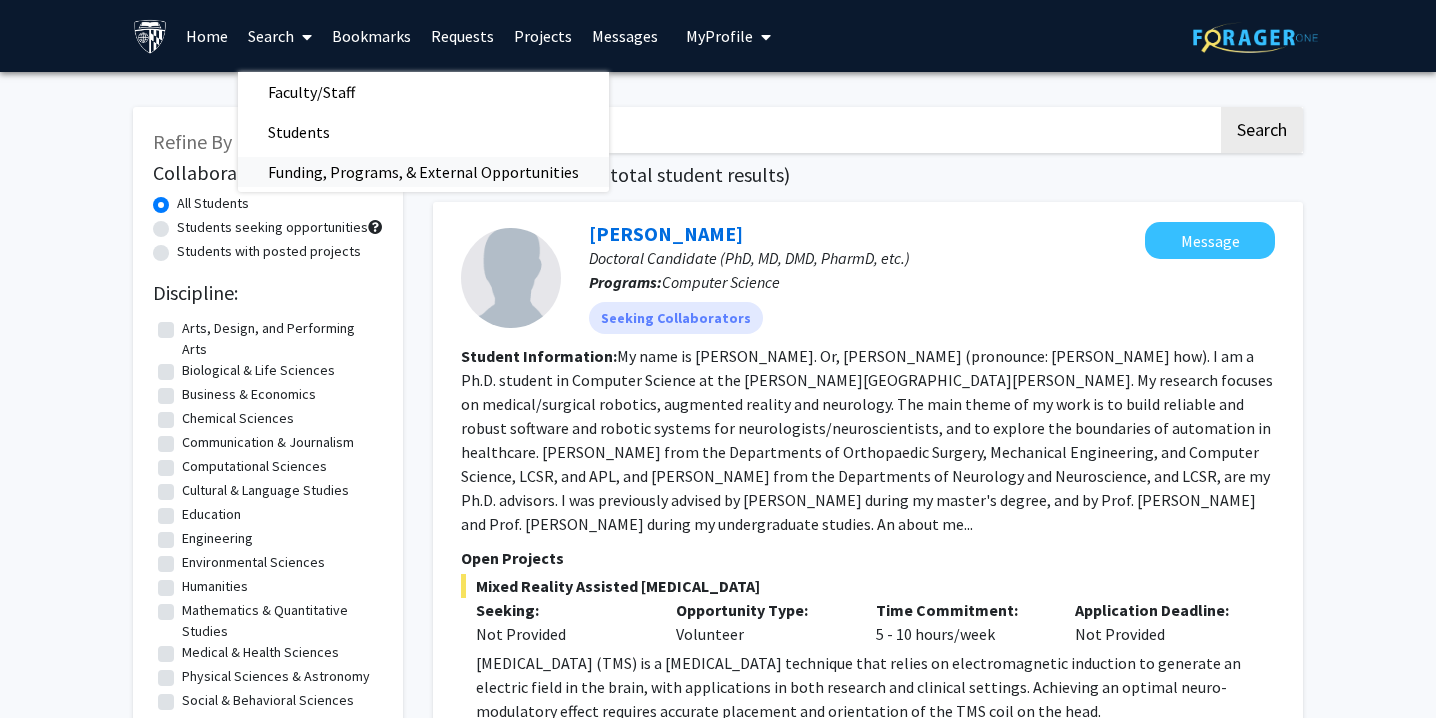 click on "Funding, Programs, & External Opportunities" at bounding box center (423, 172) 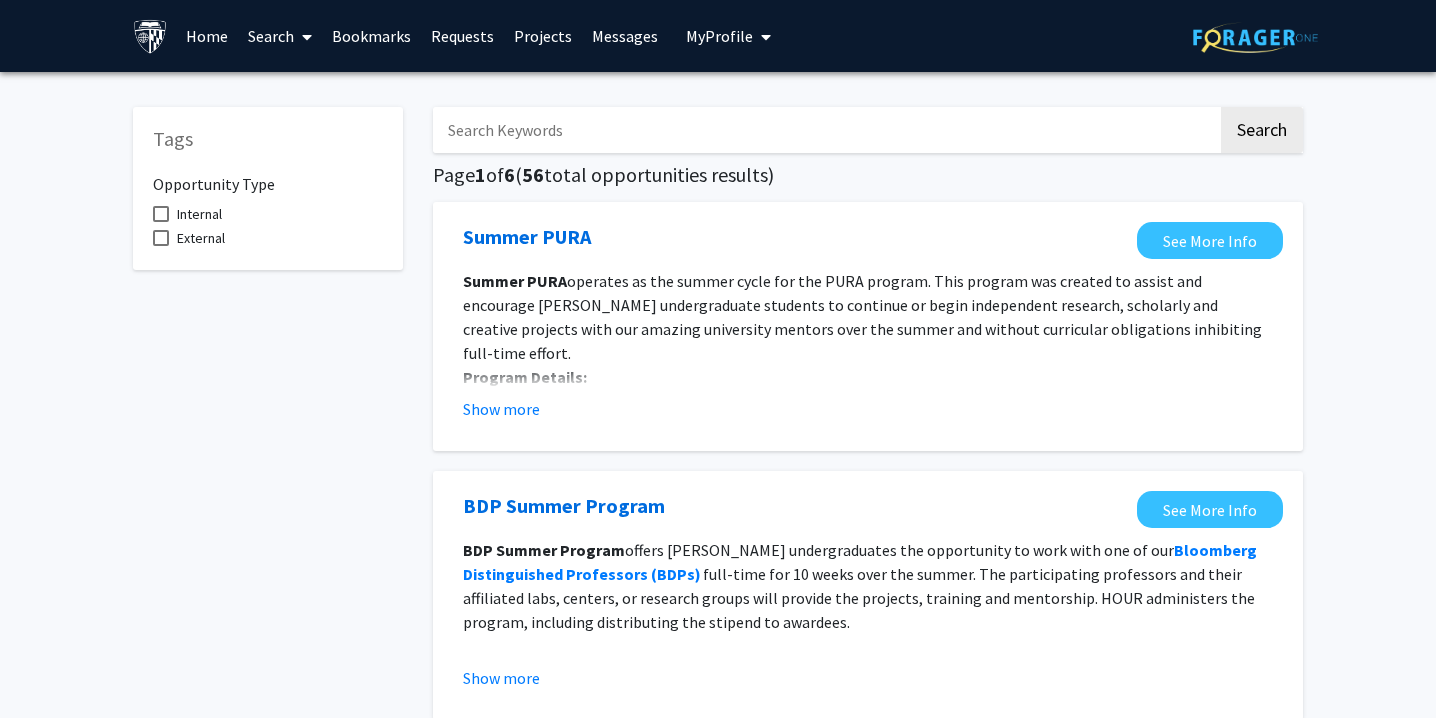 click on "Projects" at bounding box center [543, 36] 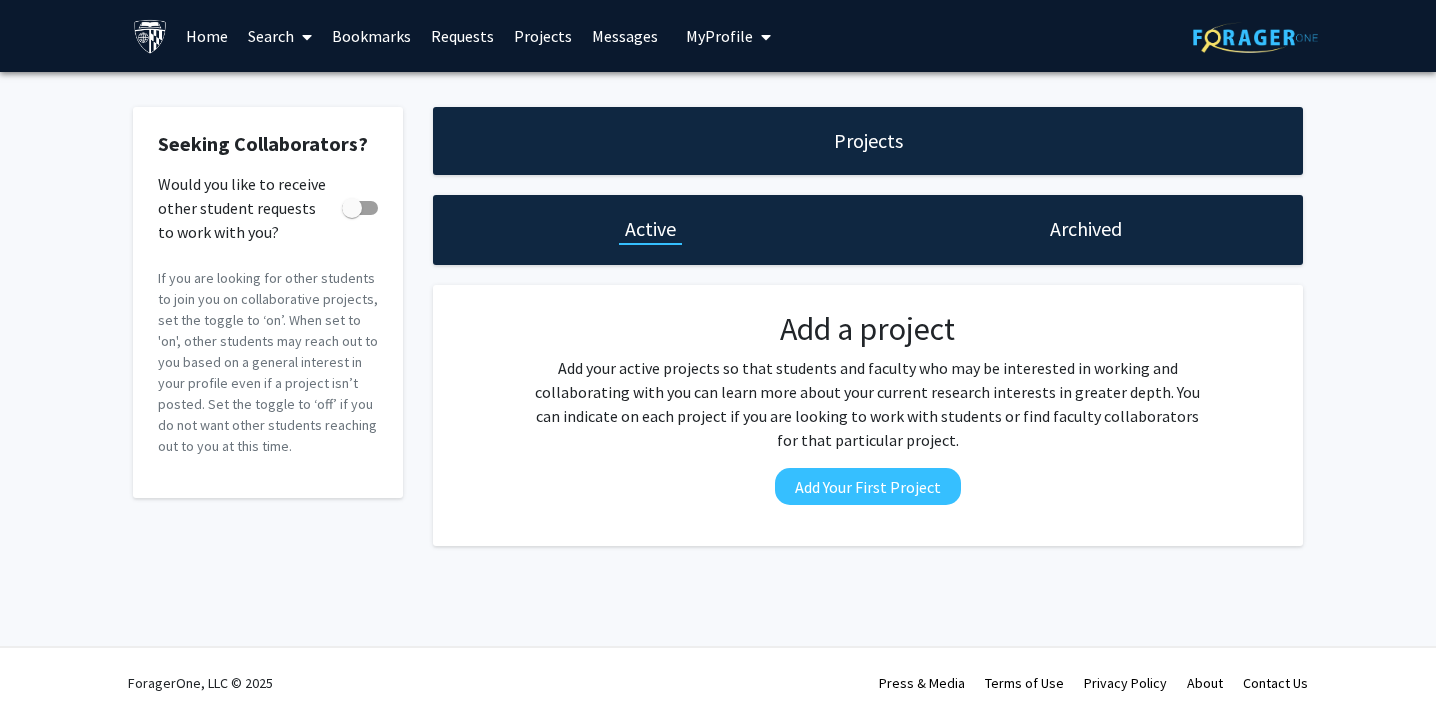 click on "Search" at bounding box center (280, 36) 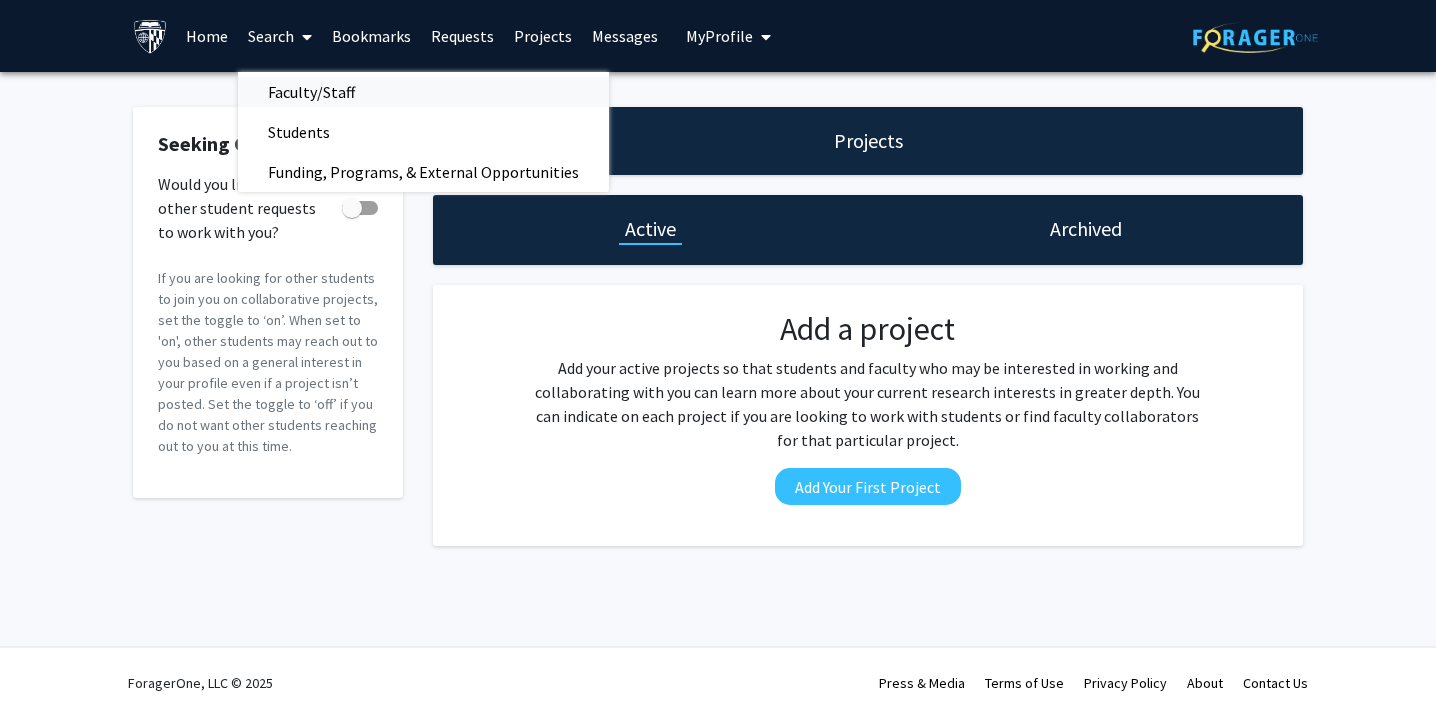 click on "Faculty/Staff" at bounding box center (311, 92) 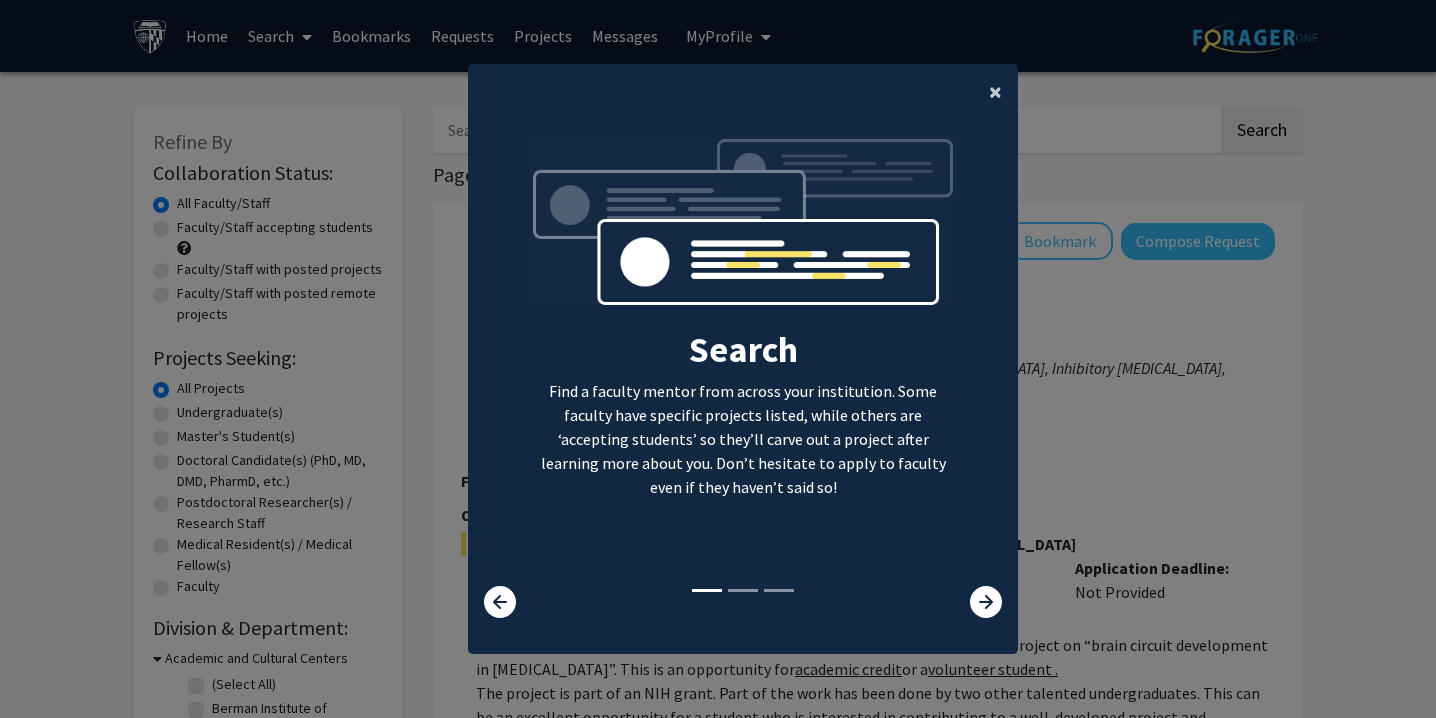 click on "×" 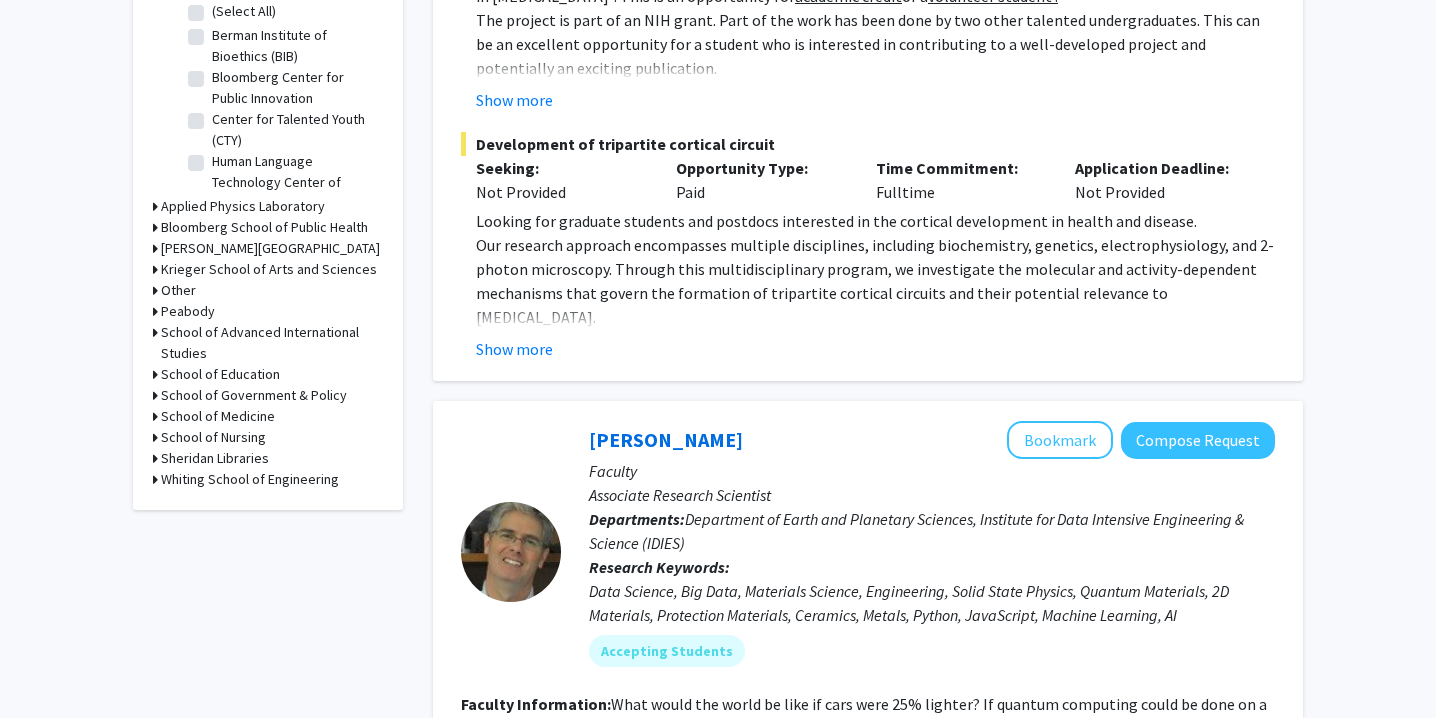 scroll, scrollTop: 0, scrollLeft: 0, axis: both 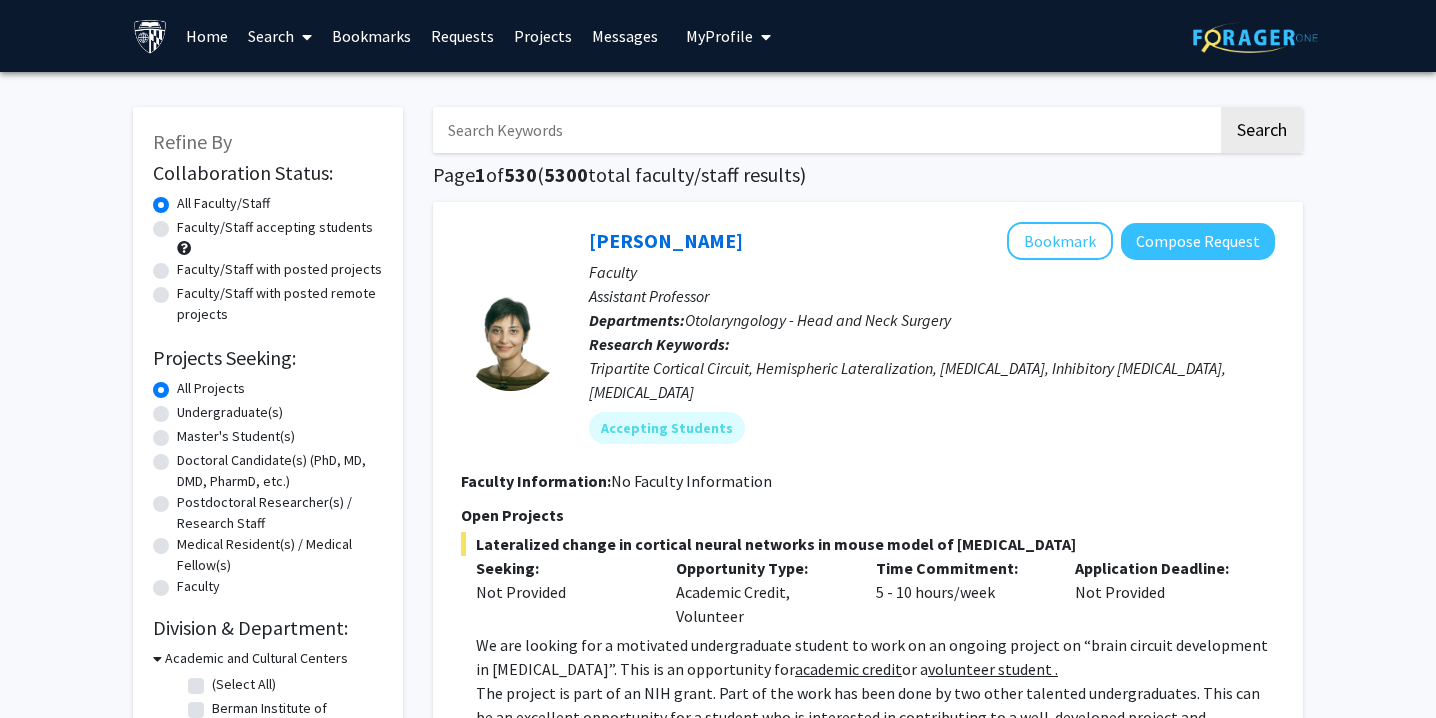 click on "Home" at bounding box center [207, 36] 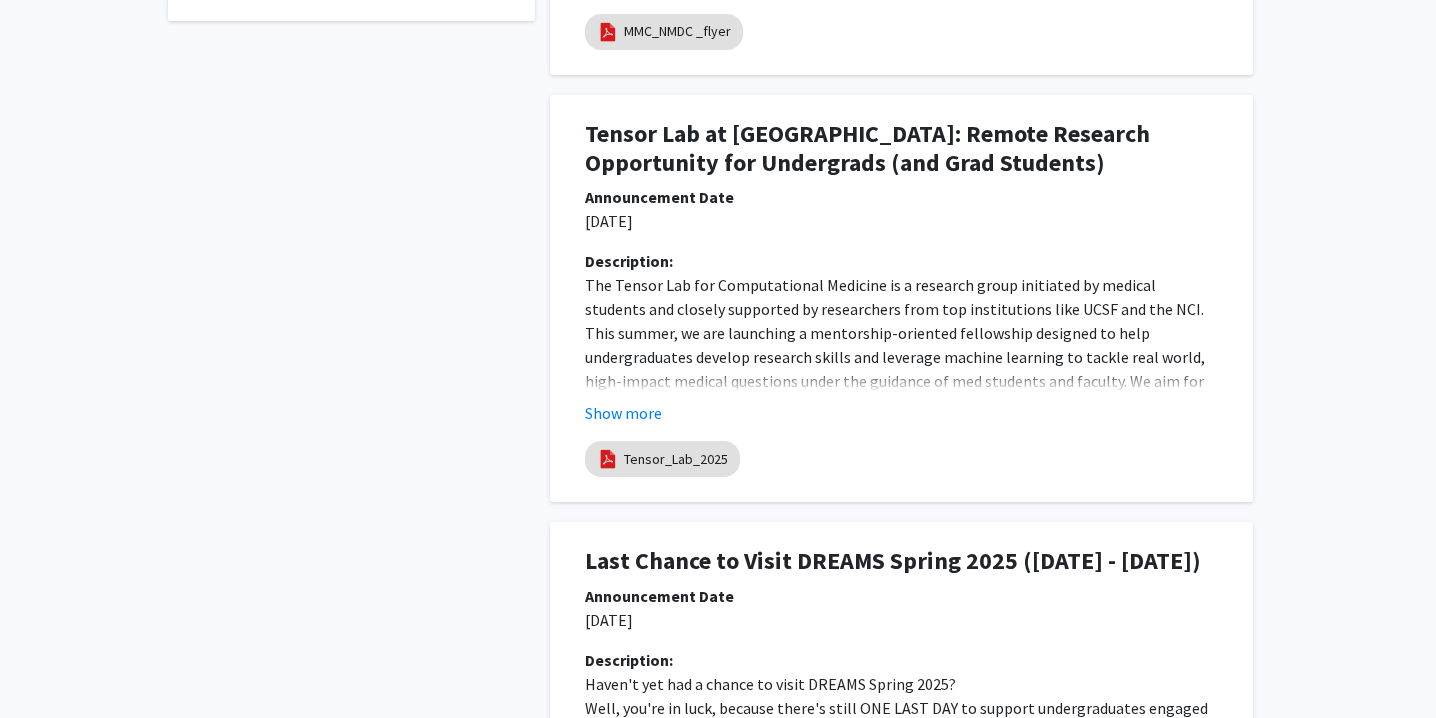 scroll, scrollTop: 855, scrollLeft: 0, axis: vertical 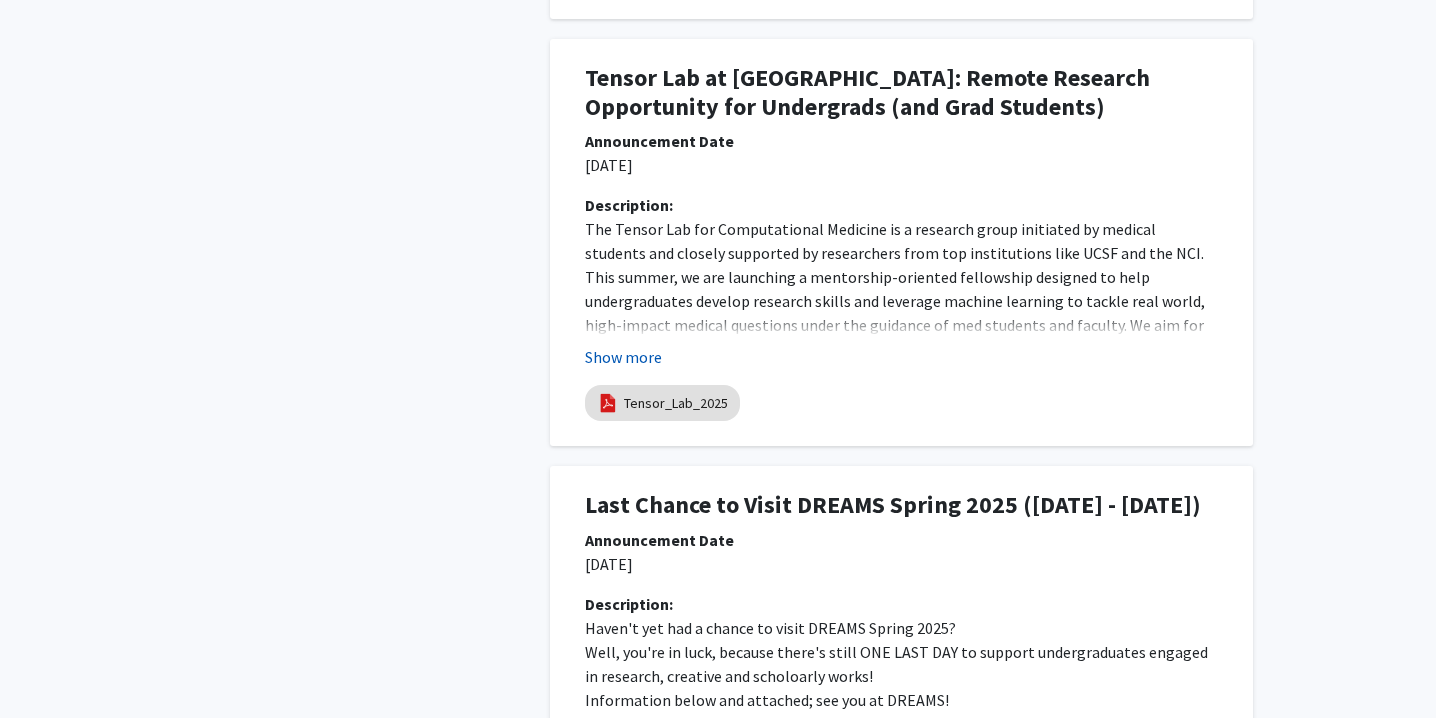 click on "Show more" 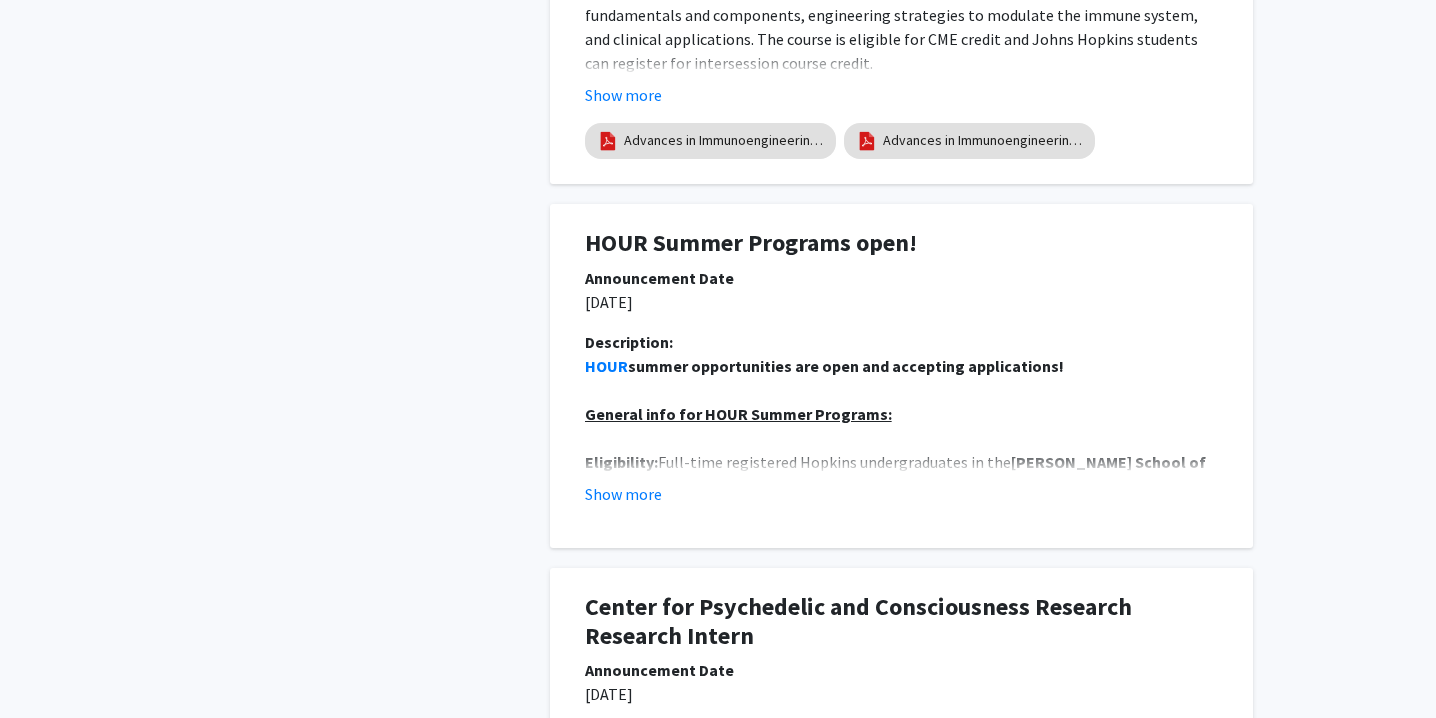 scroll, scrollTop: 4943, scrollLeft: 0, axis: vertical 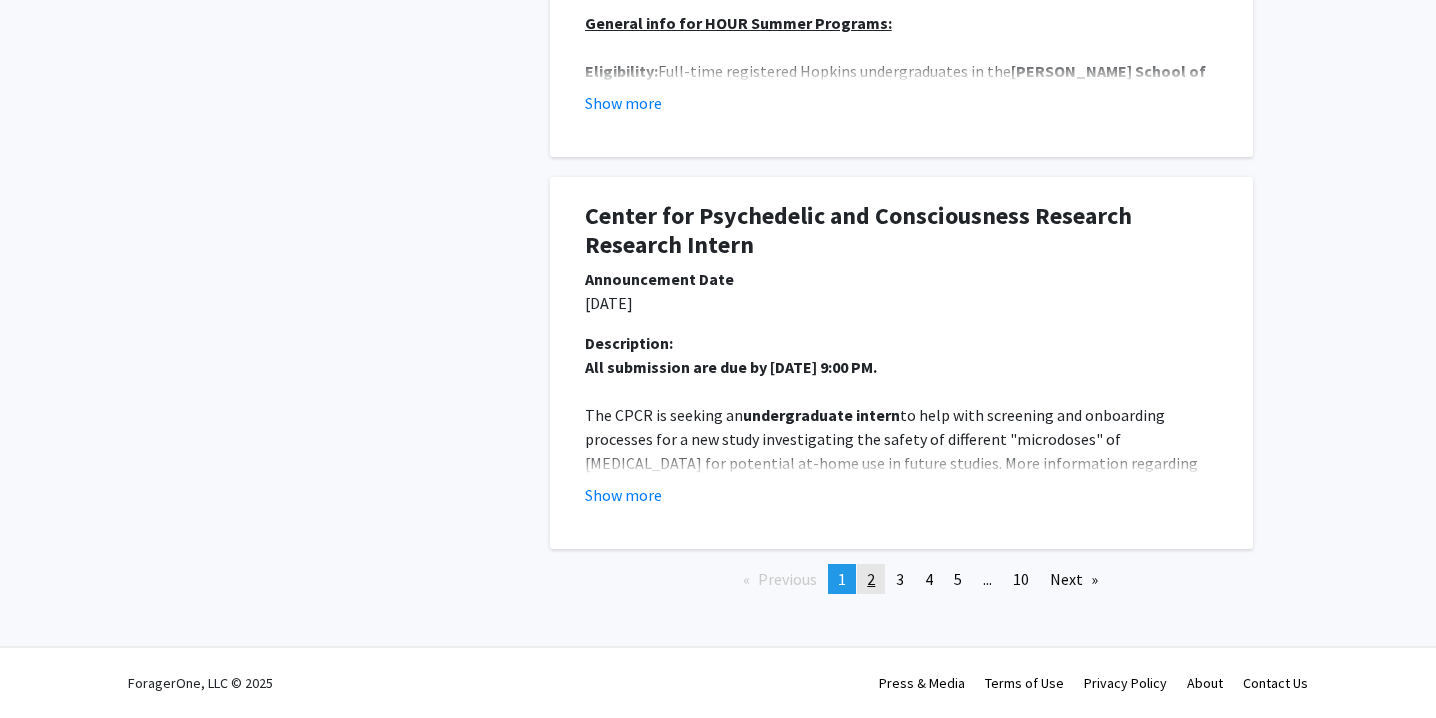 click on "page  2" 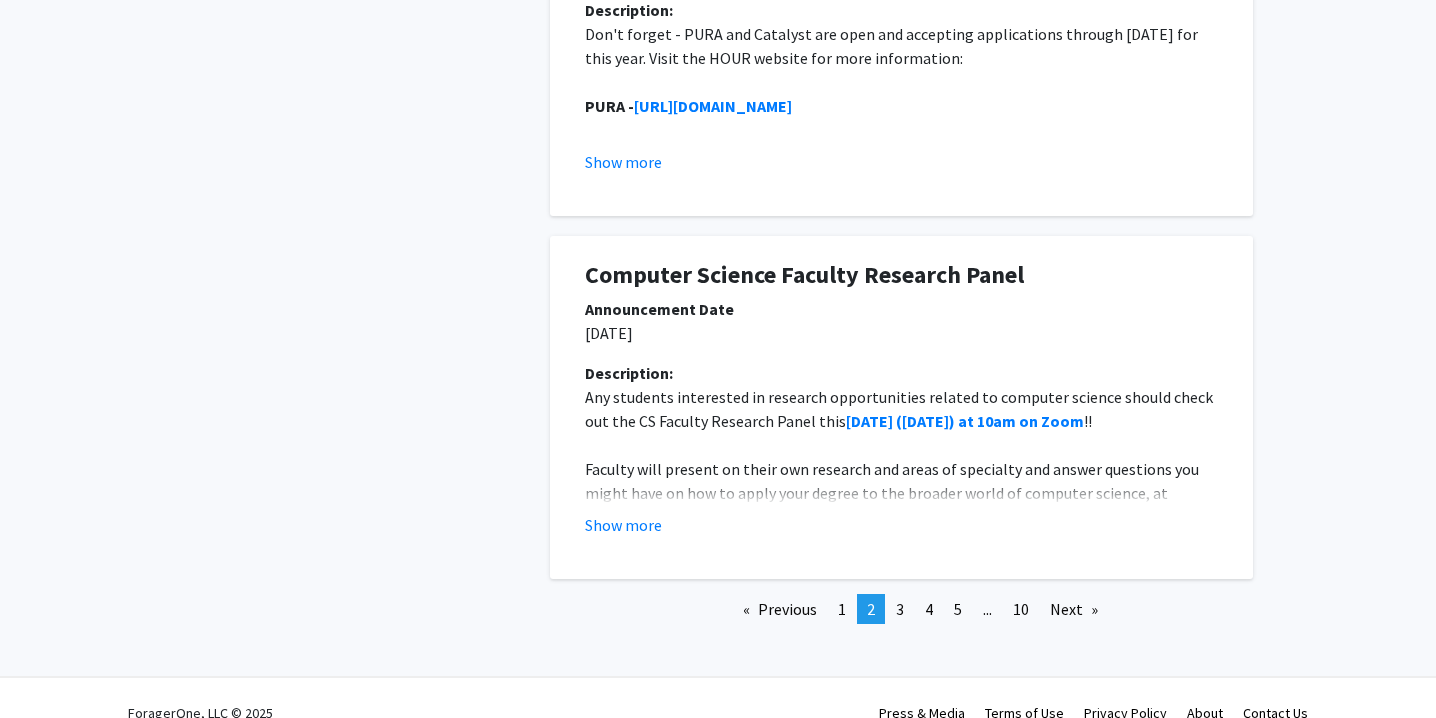 scroll, scrollTop: 3806, scrollLeft: 0, axis: vertical 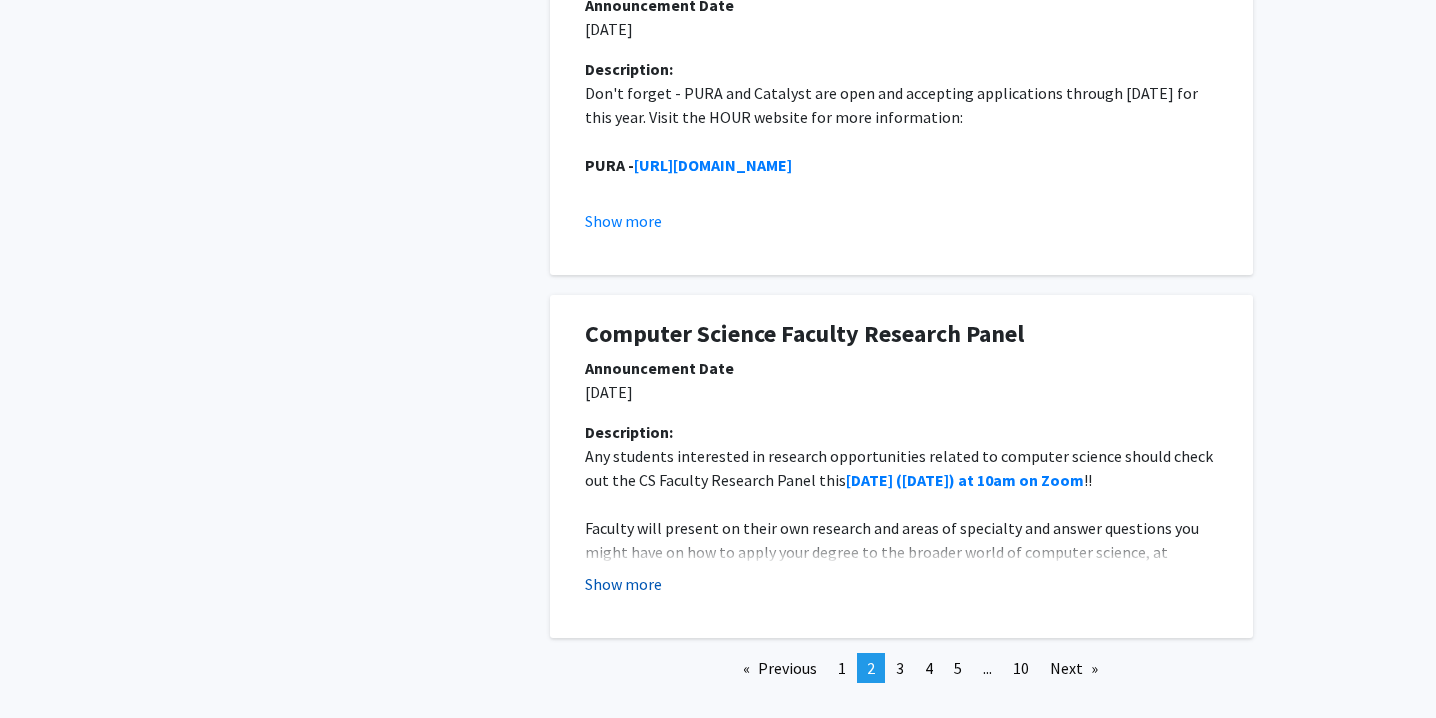 click on "Show more" 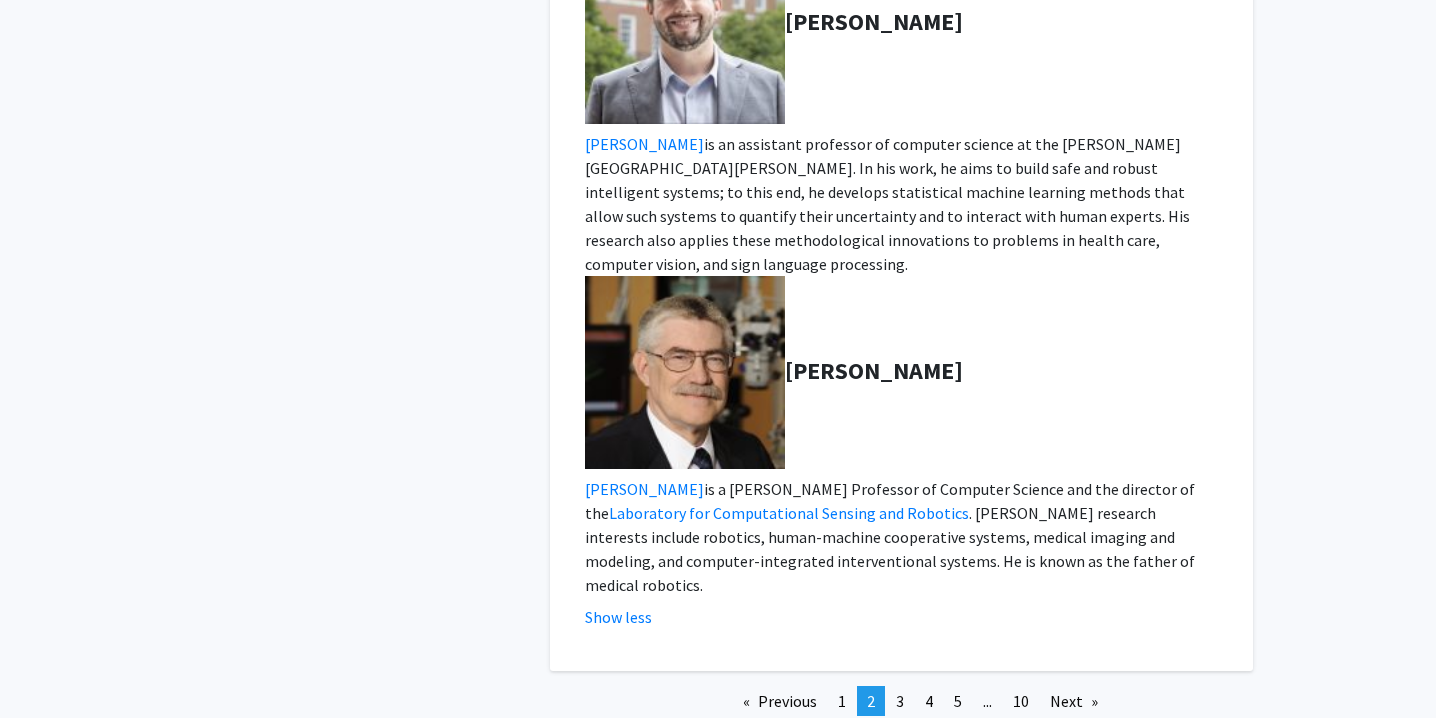 scroll, scrollTop: 5106, scrollLeft: 0, axis: vertical 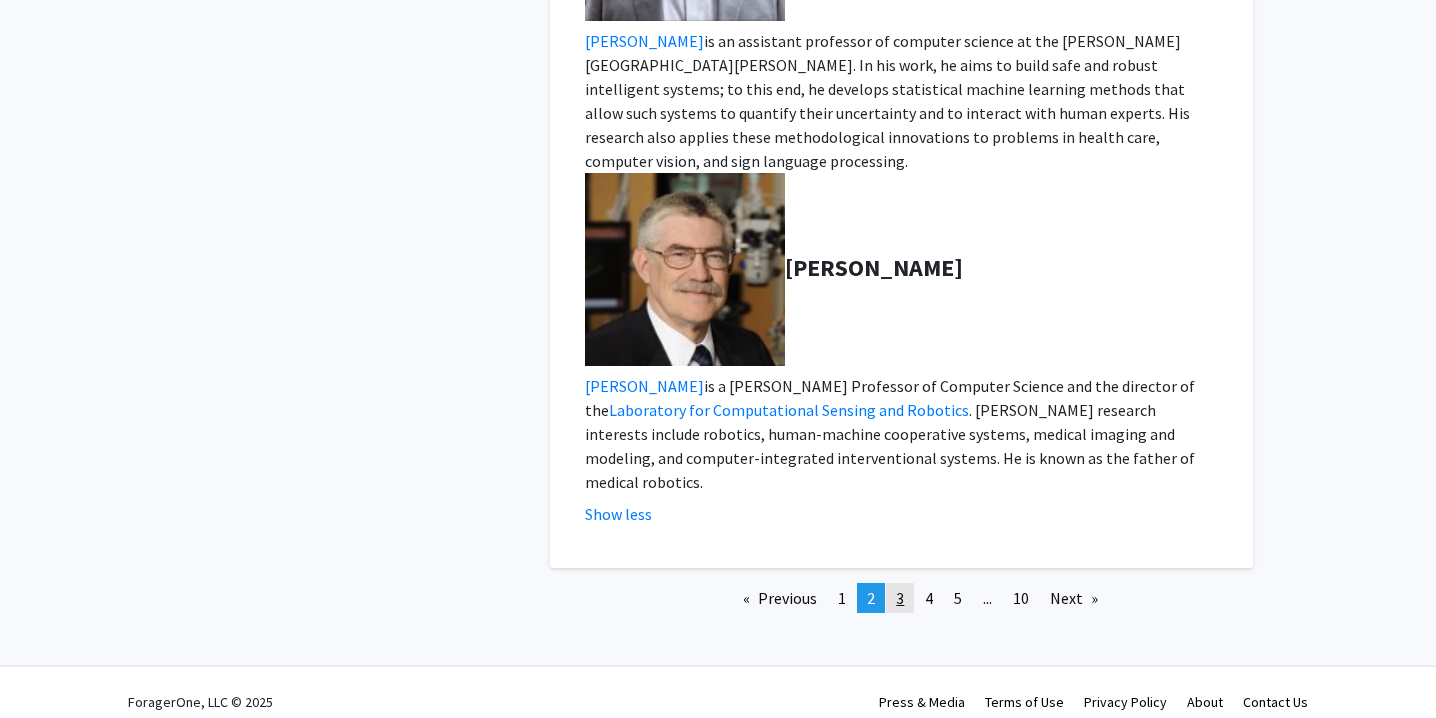 click on "page  3" 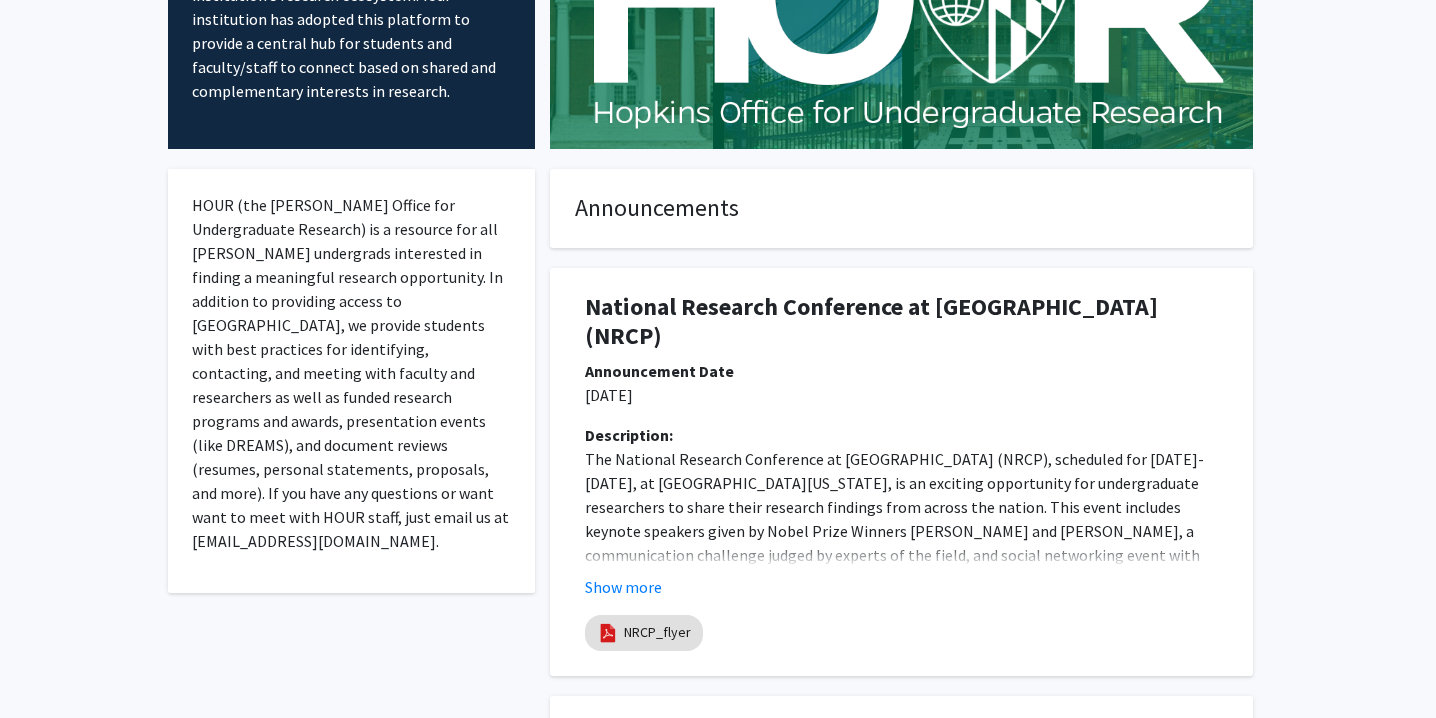 scroll, scrollTop: 0, scrollLeft: 0, axis: both 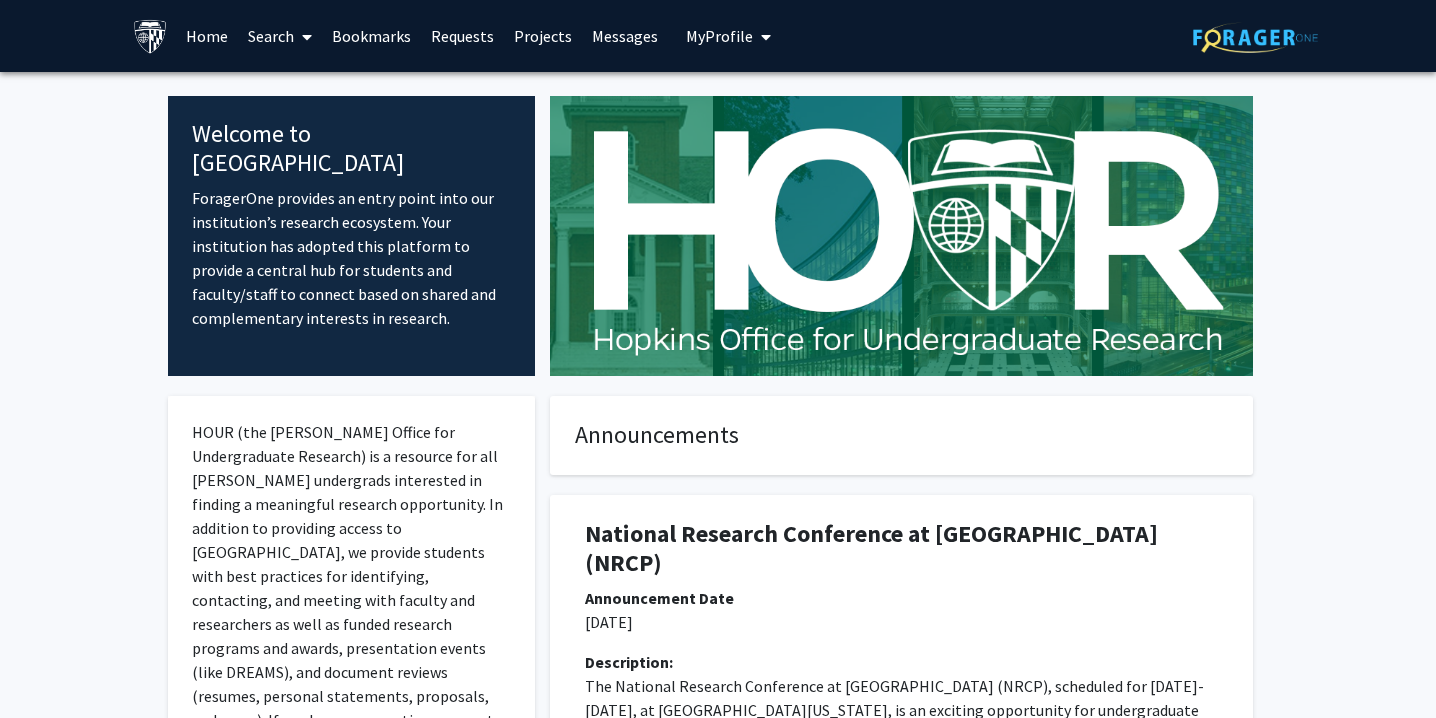 click on "My   Profile" at bounding box center [719, 36] 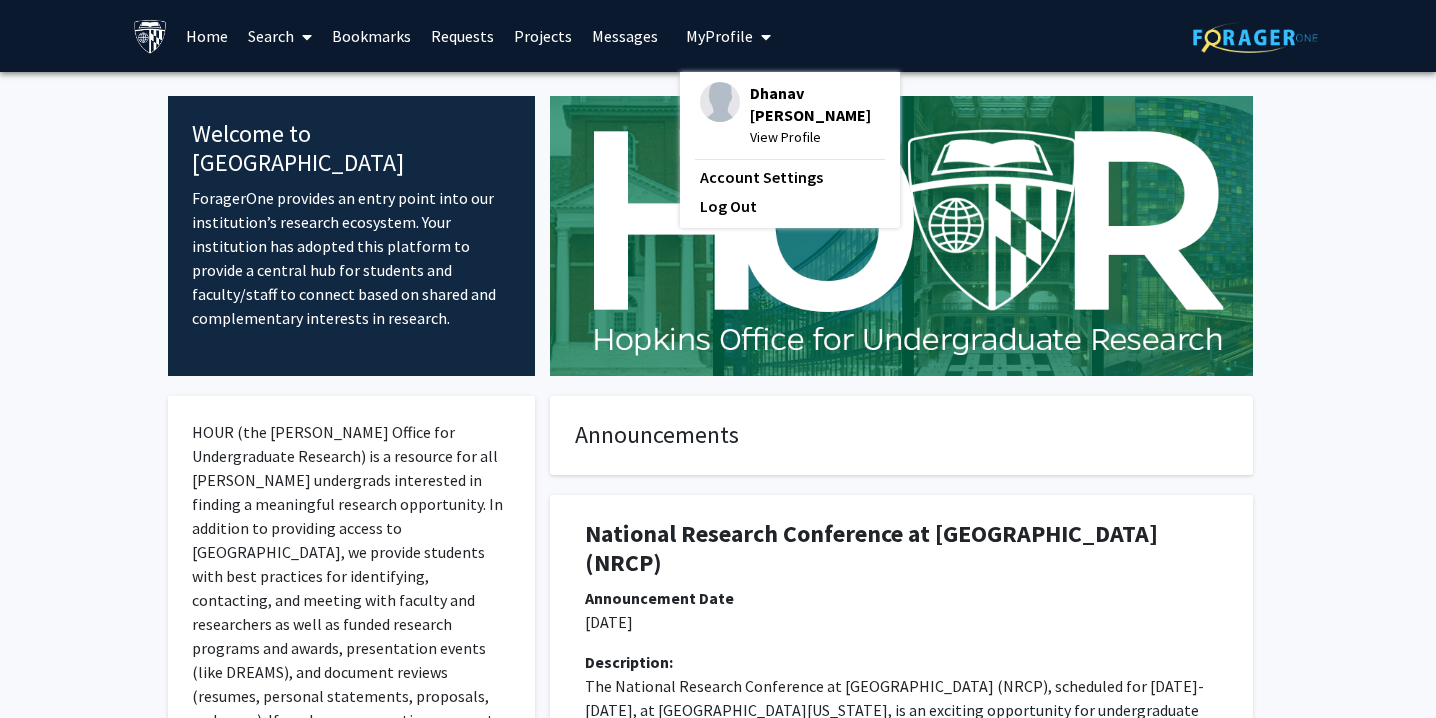 click on "Dhanav [PERSON_NAME]" at bounding box center [815, 104] 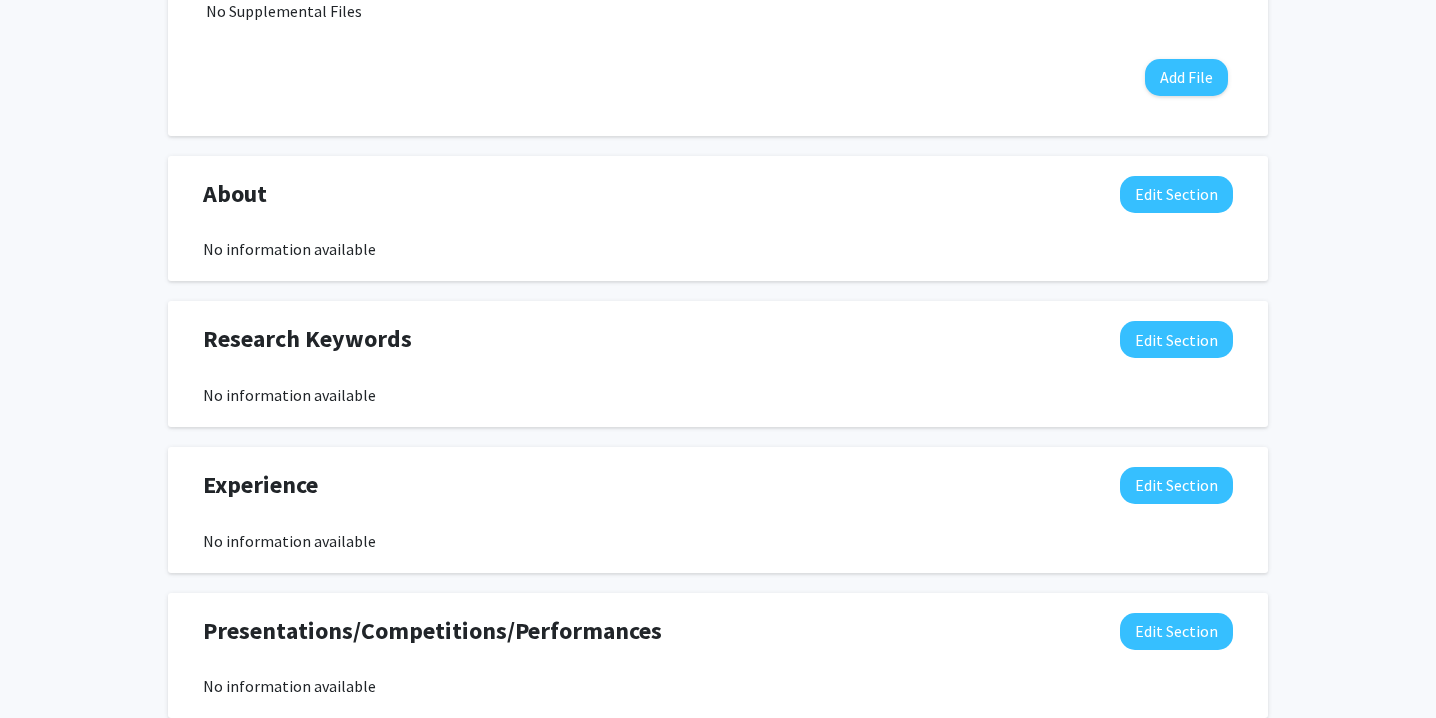 scroll, scrollTop: 470, scrollLeft: 0, axis: vertical 